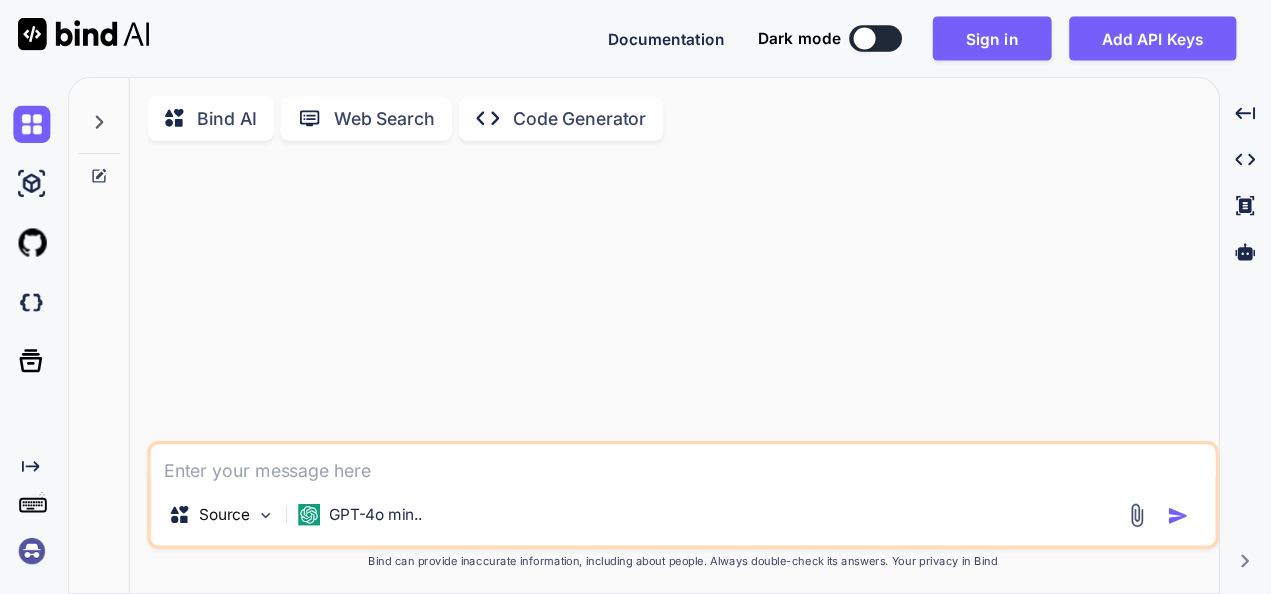 scroll, scrollTop: 0, scrollLeft: 0, axis: both 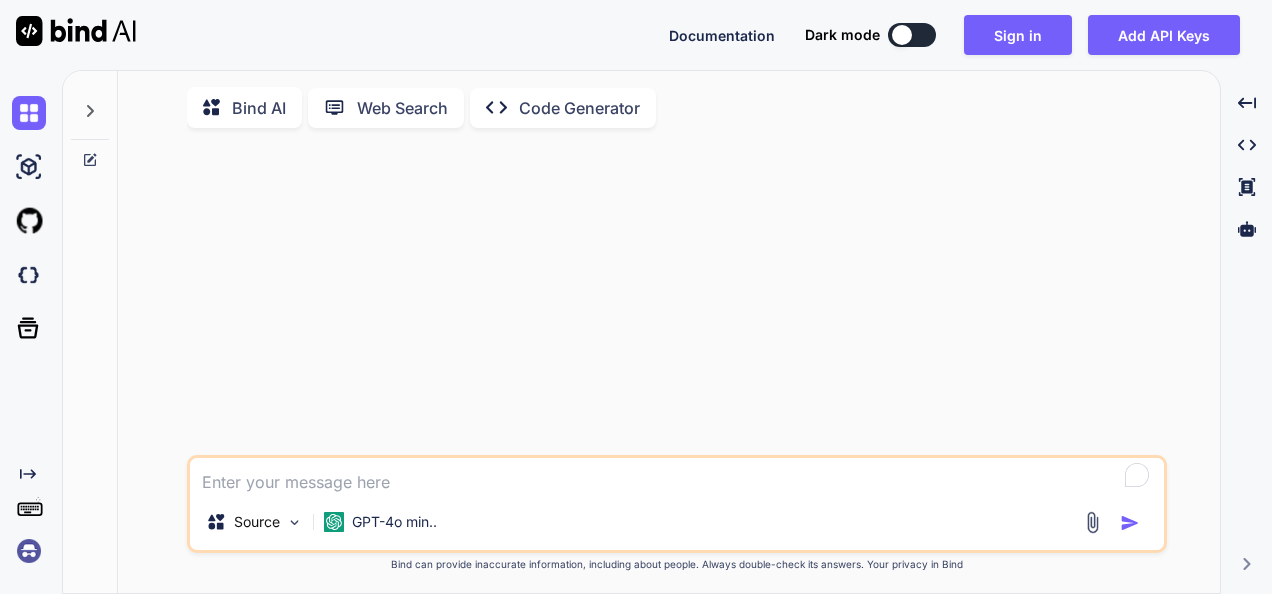 type on "x" 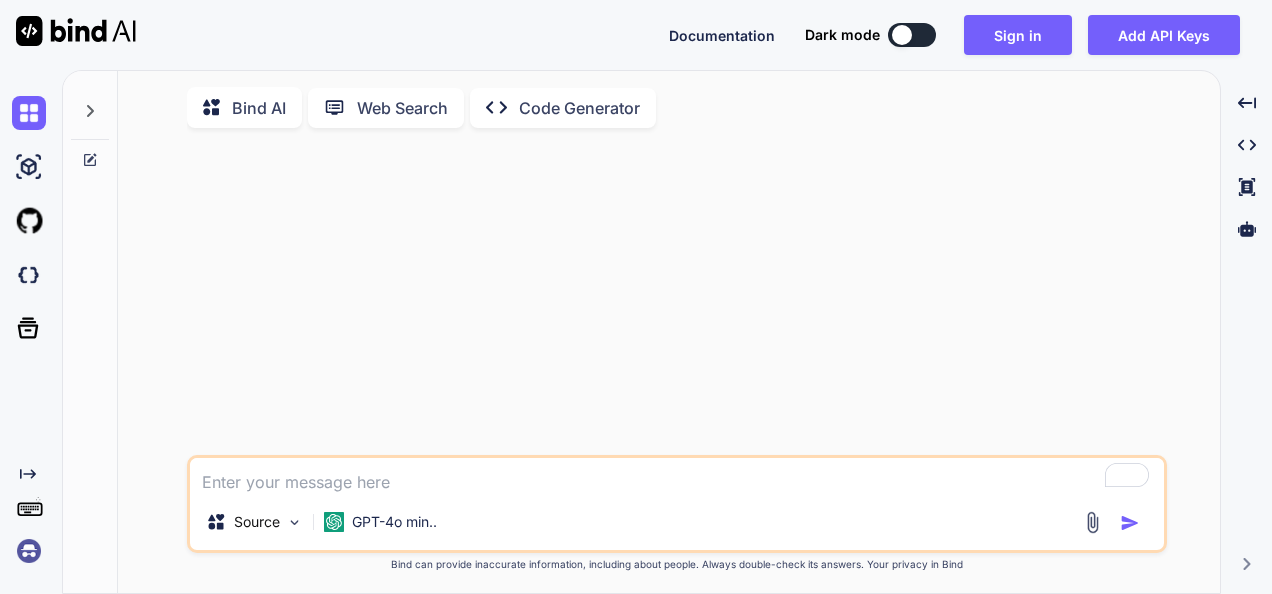 type on "C" 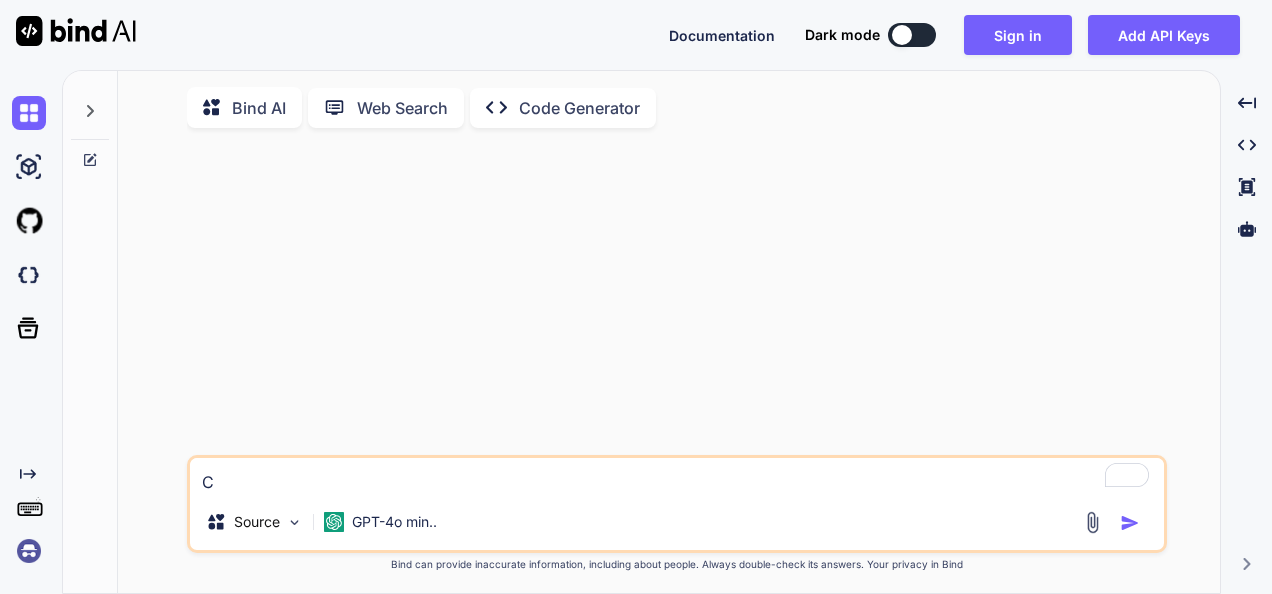 type on "Cr" 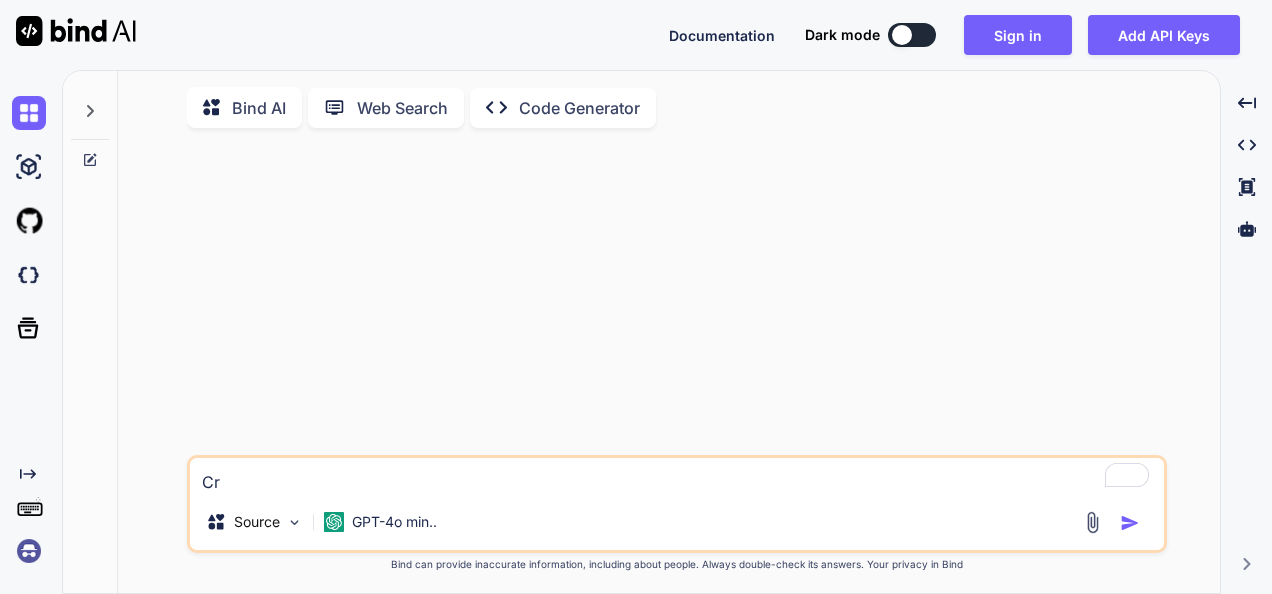 type on "Cre" 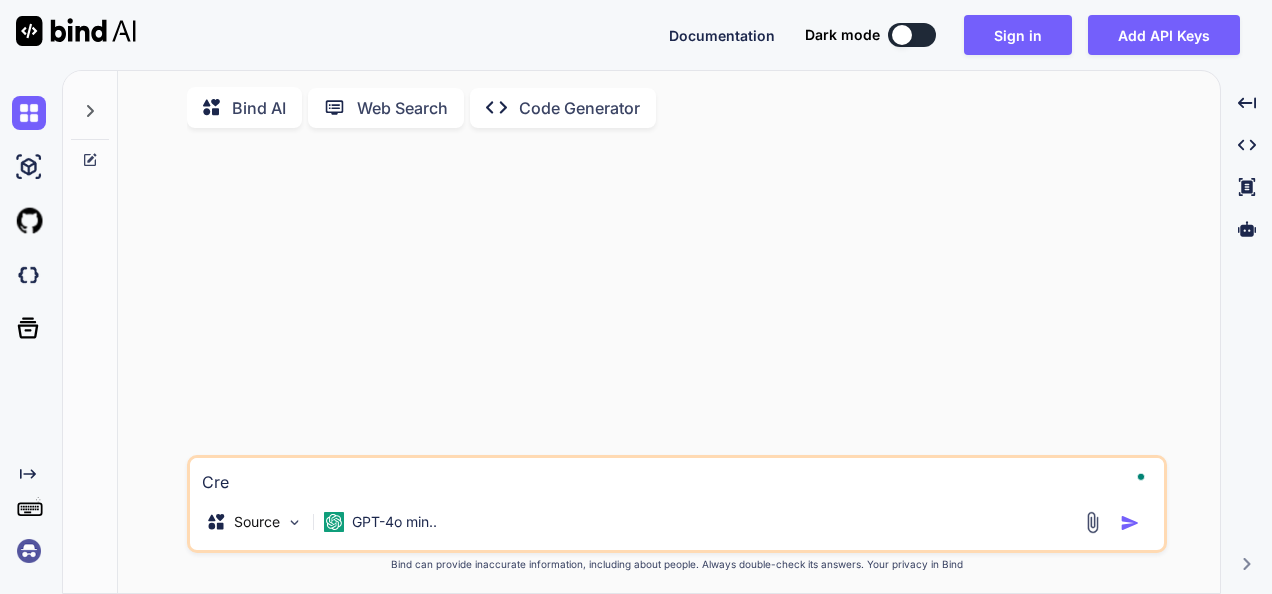 type on "Crea" 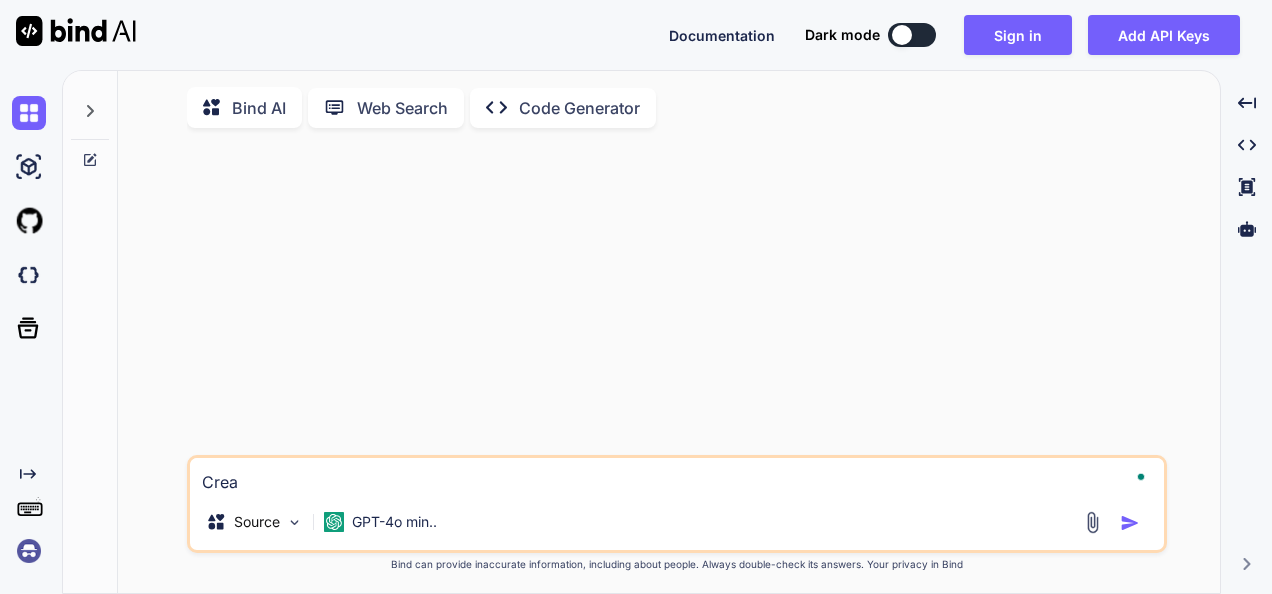 type on "Creat" 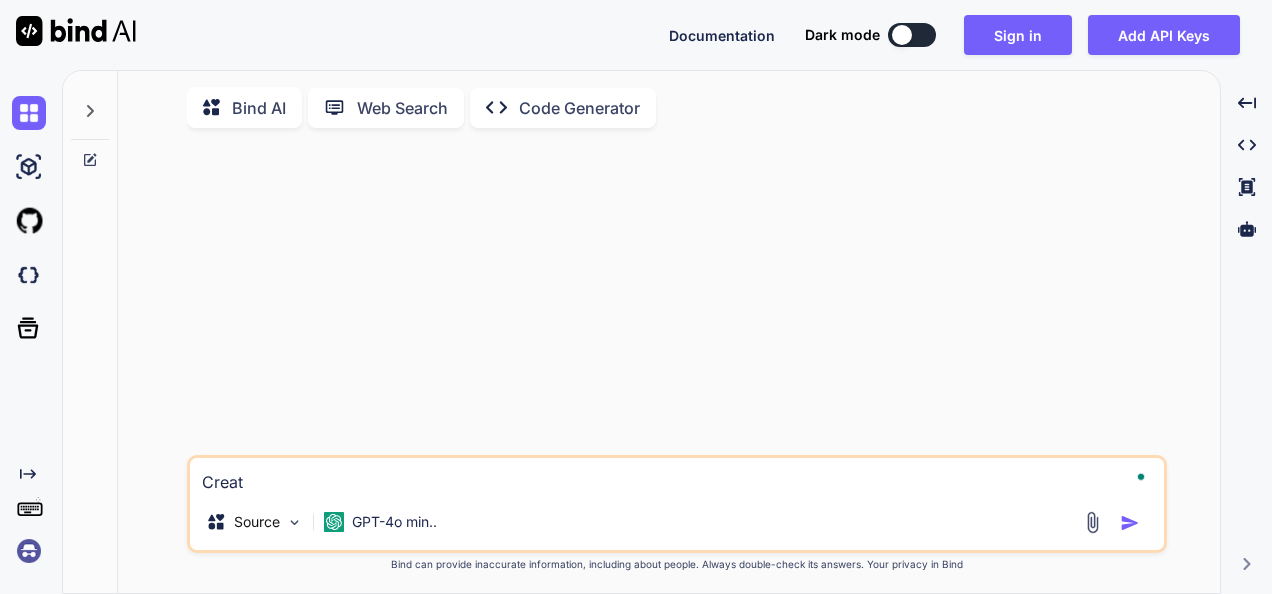 type on "Create" 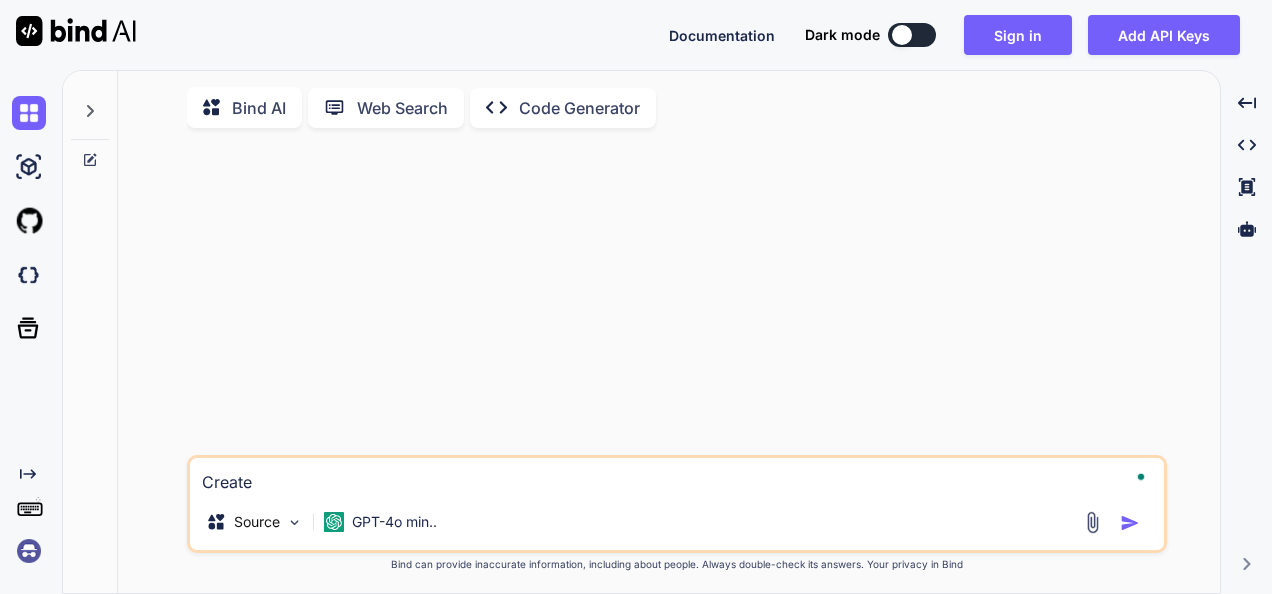 type on "Create" 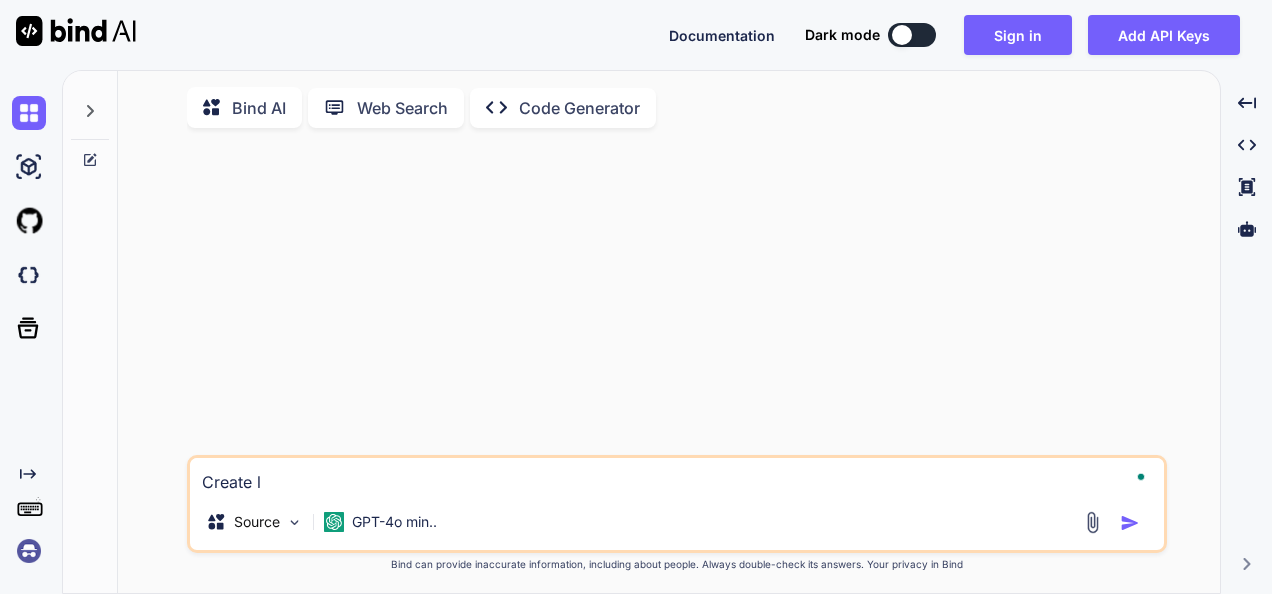 type on "x" 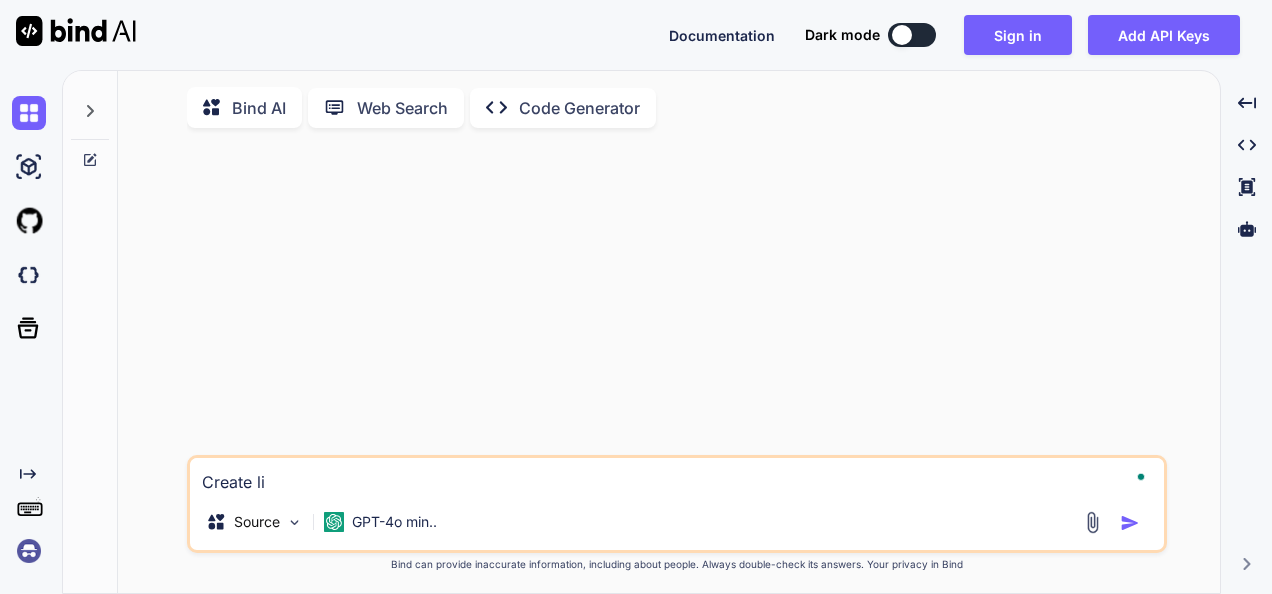 type on "Create lin" 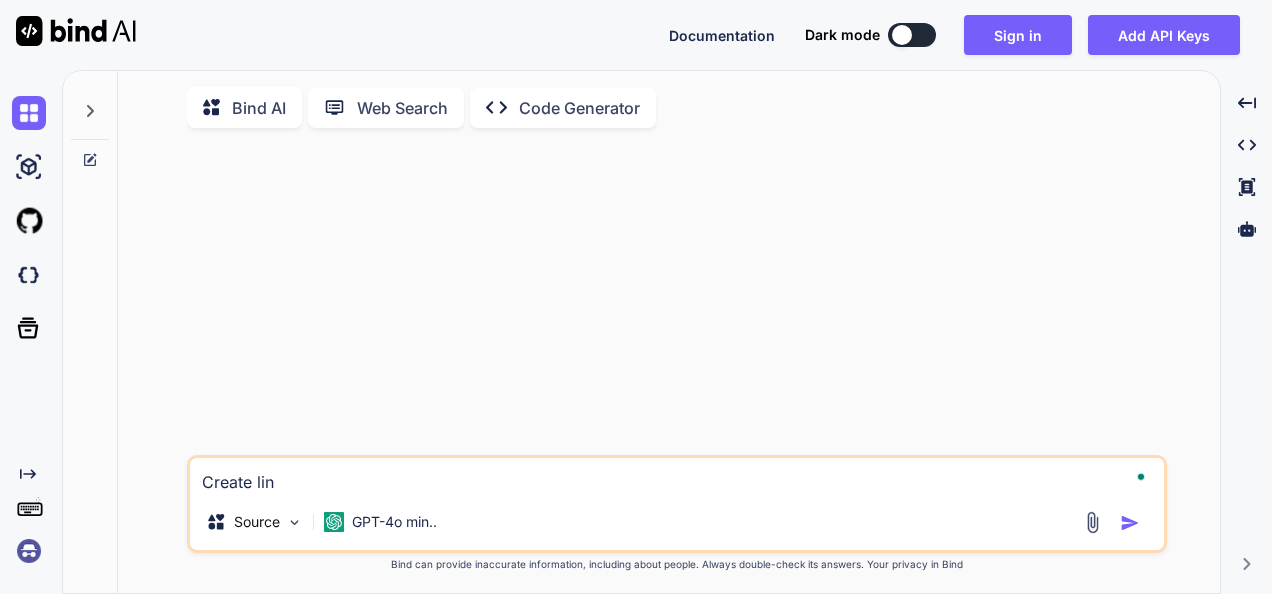 type on "Create link" 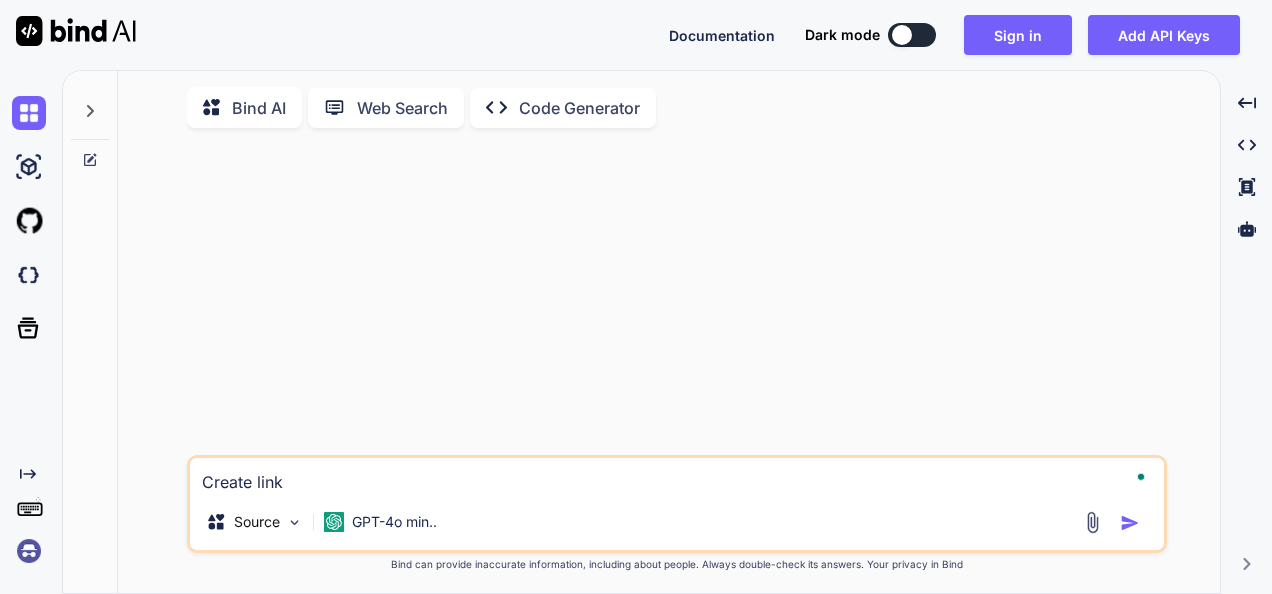 type on "Create links" 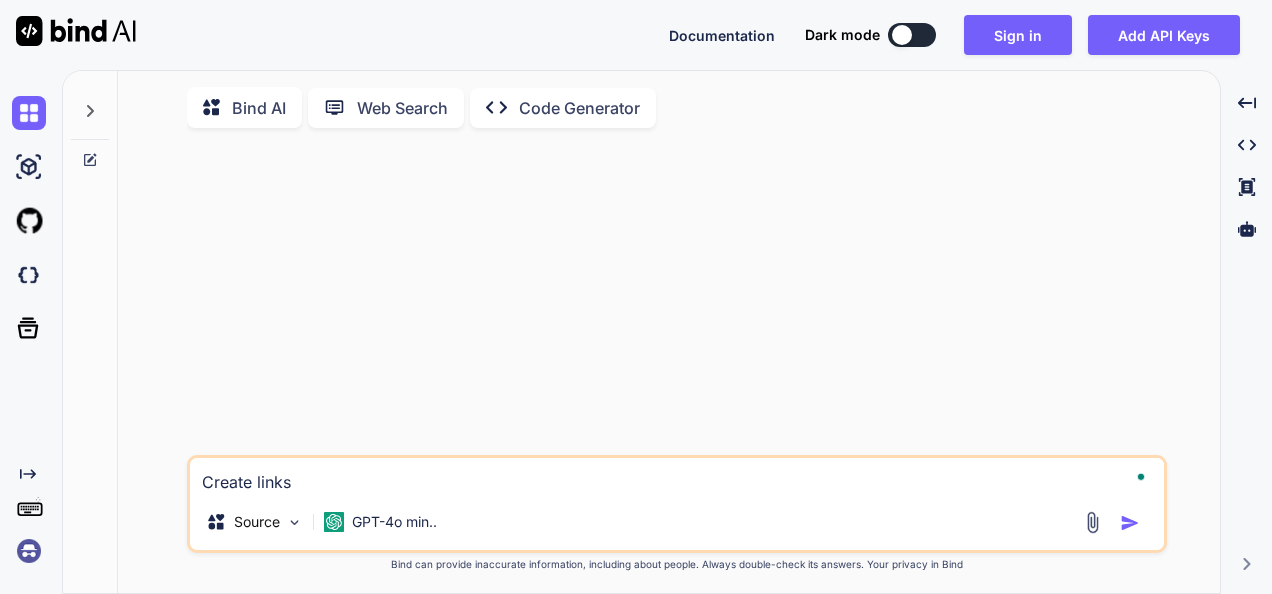 type on "Create linksf" 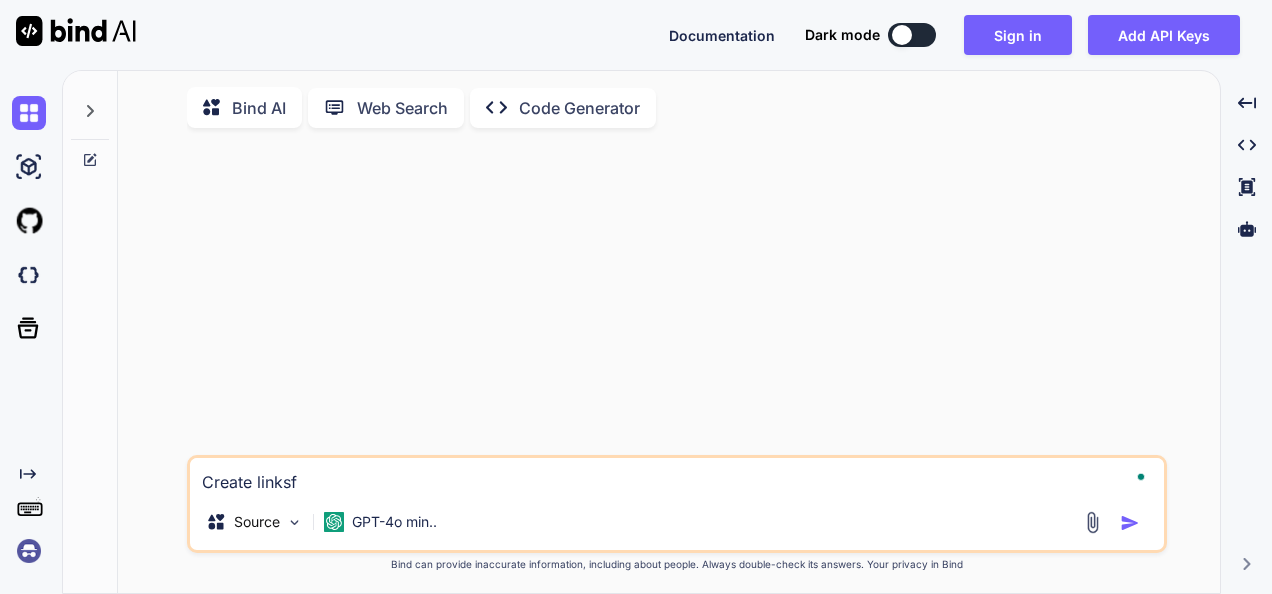 type on "Create linksf" 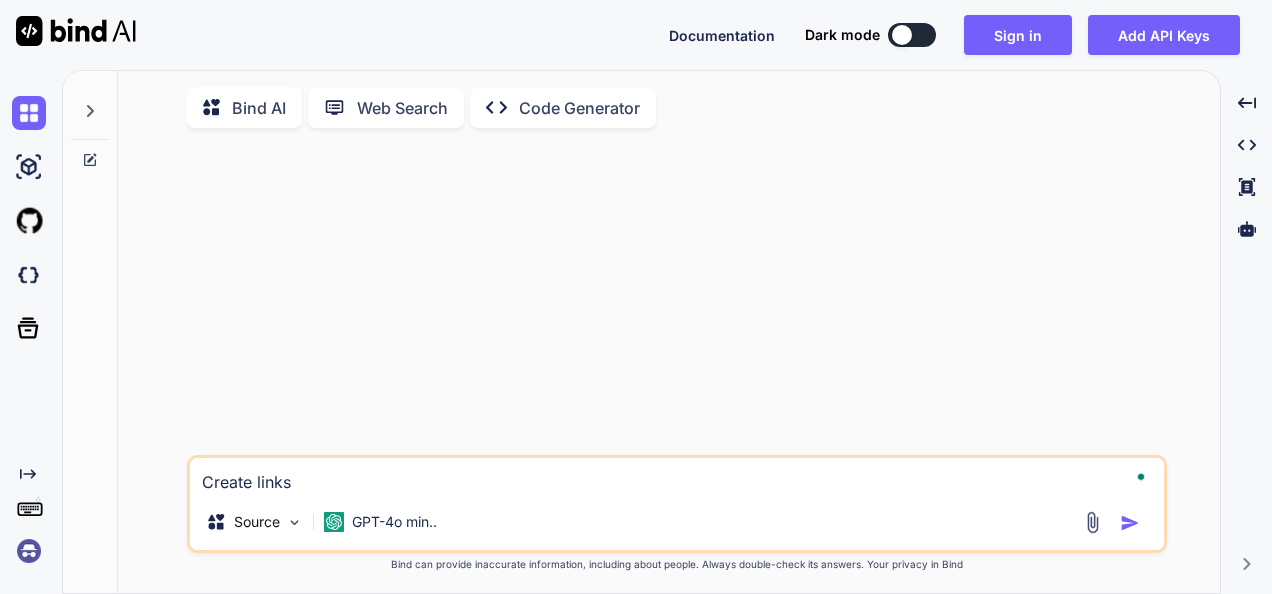 type on "Create links" 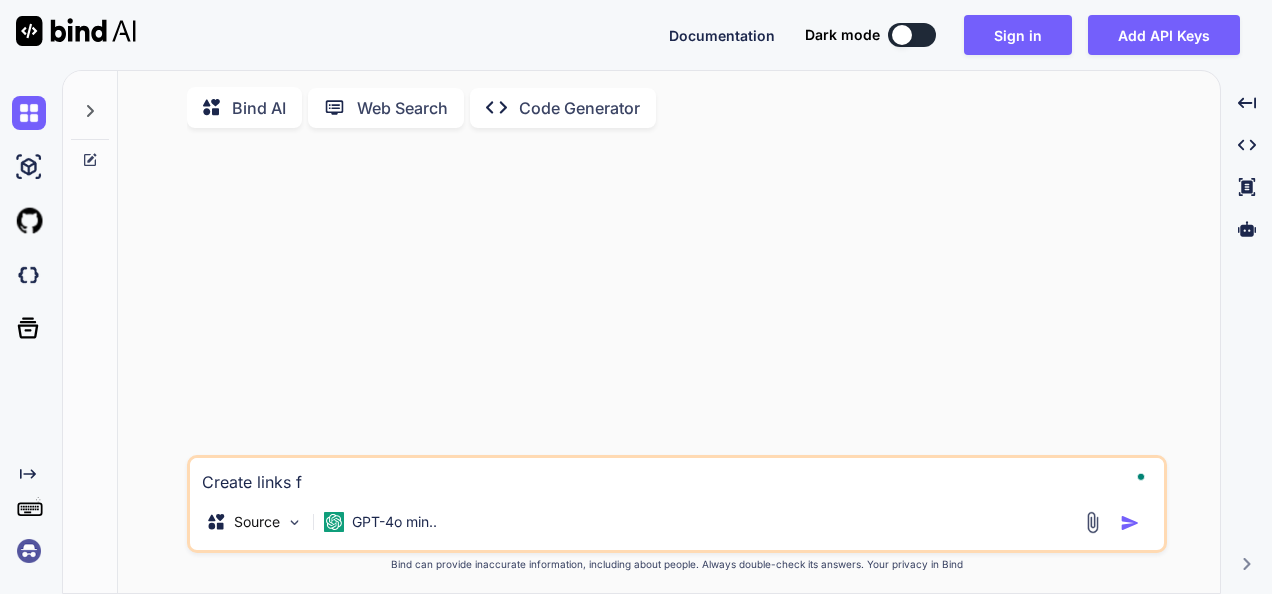 type on "Create links fo" 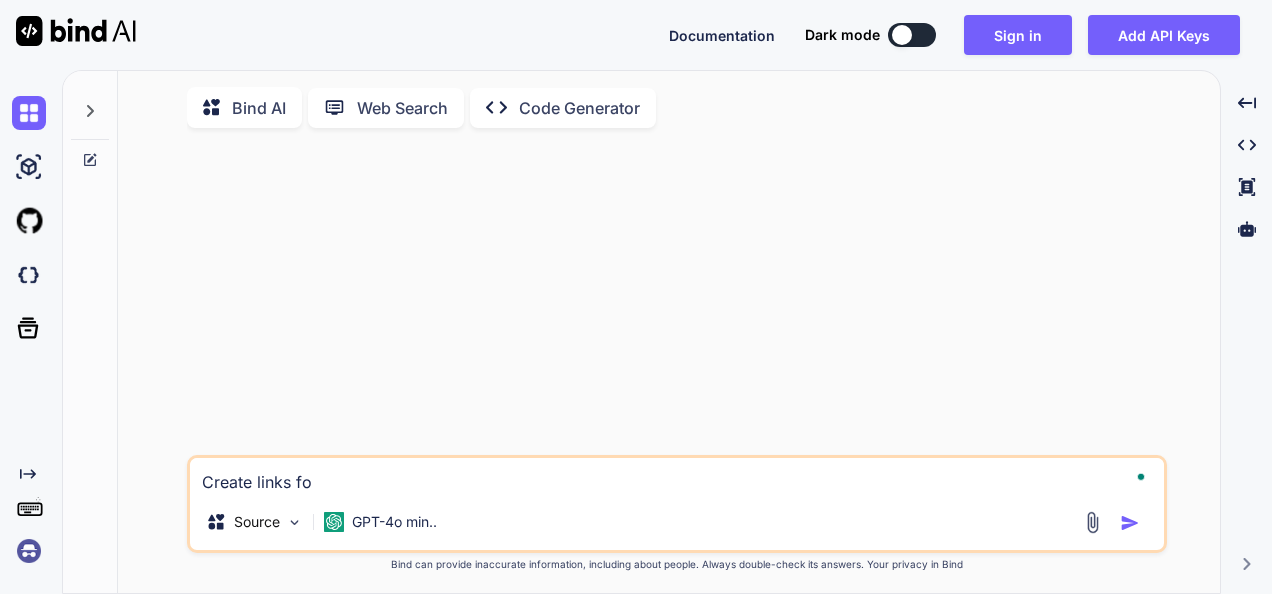 type on "Create links for" 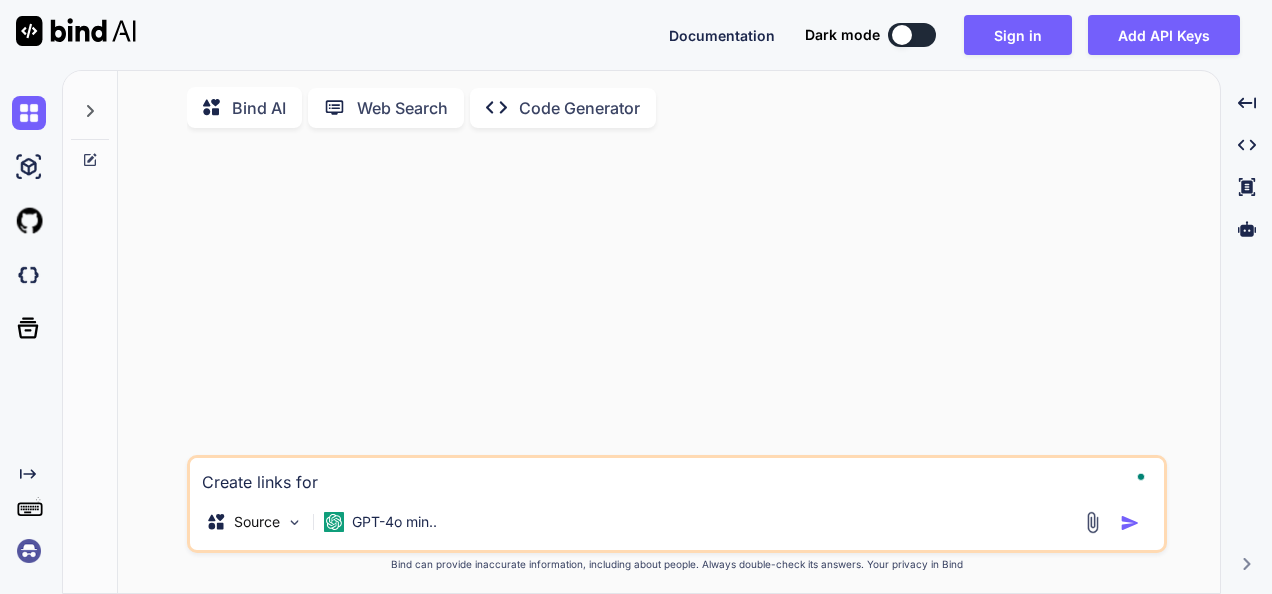 type on "Create links for" 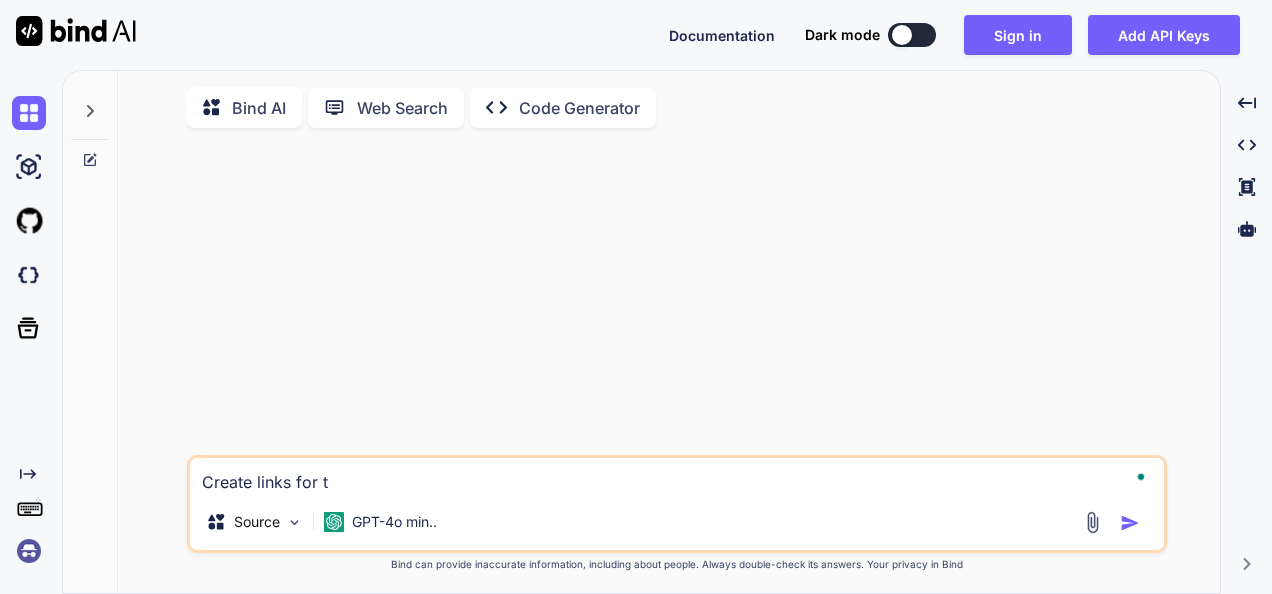 type on "Create links for th" 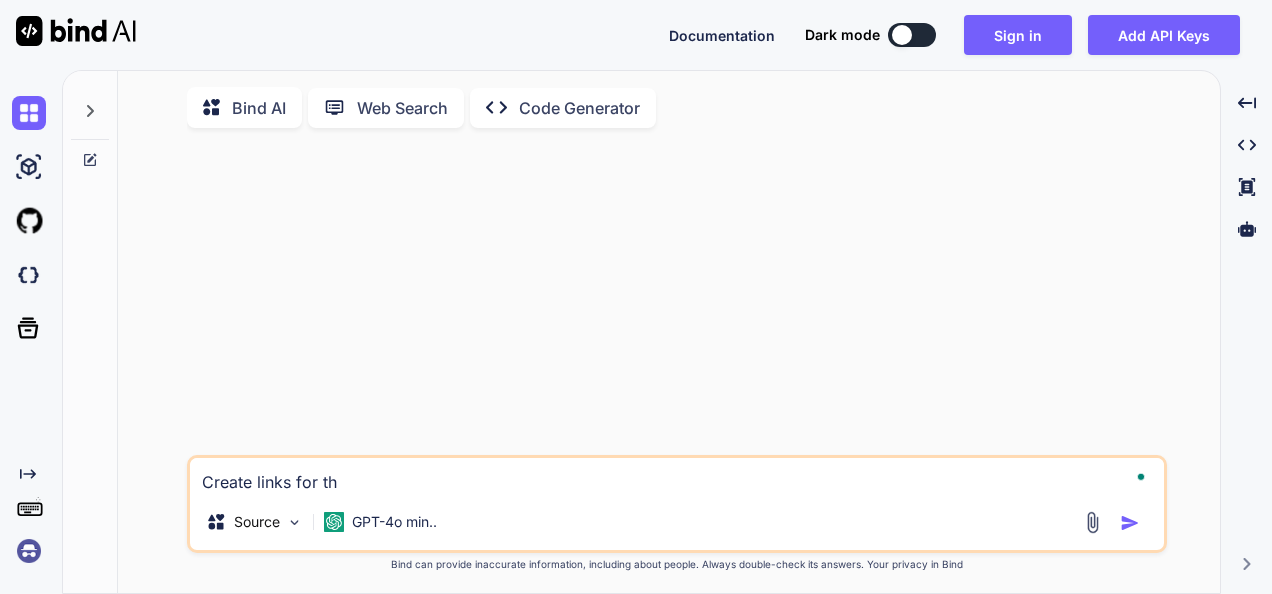 type on "Create links for the" 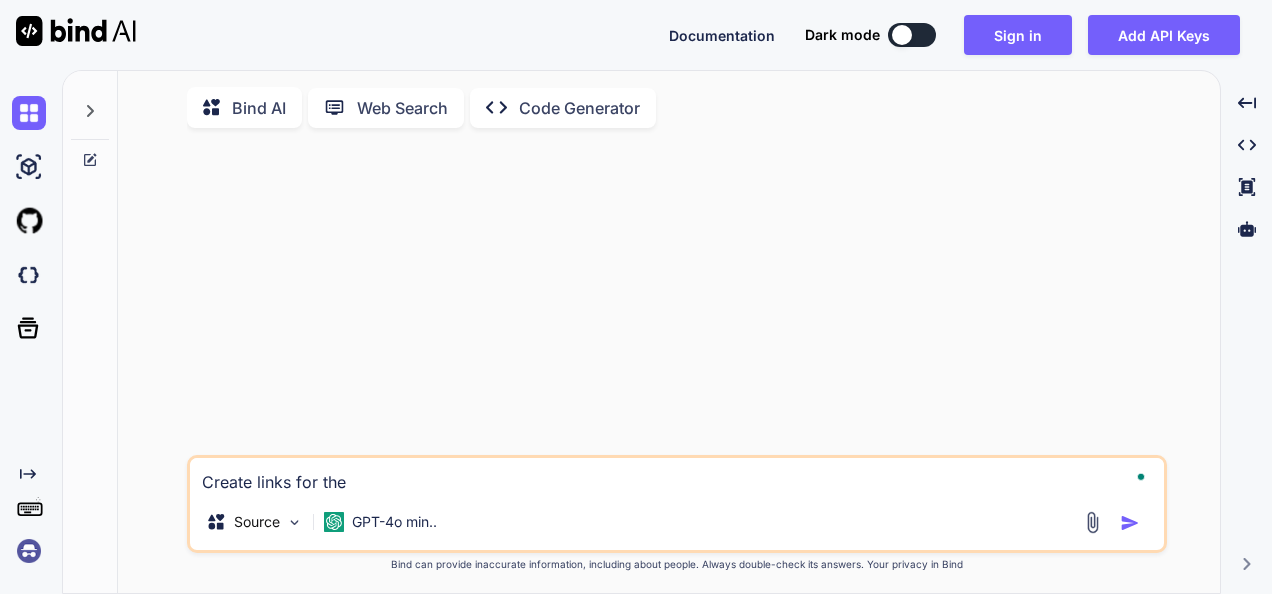 type on "Create links for thes" 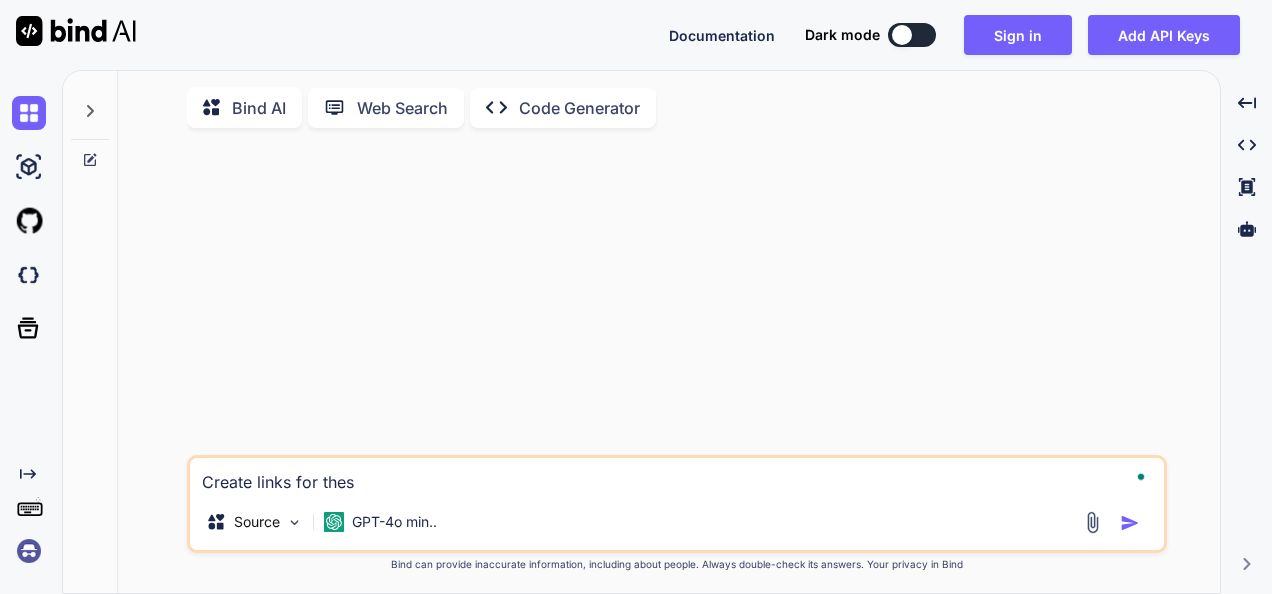type on "Create links for these" 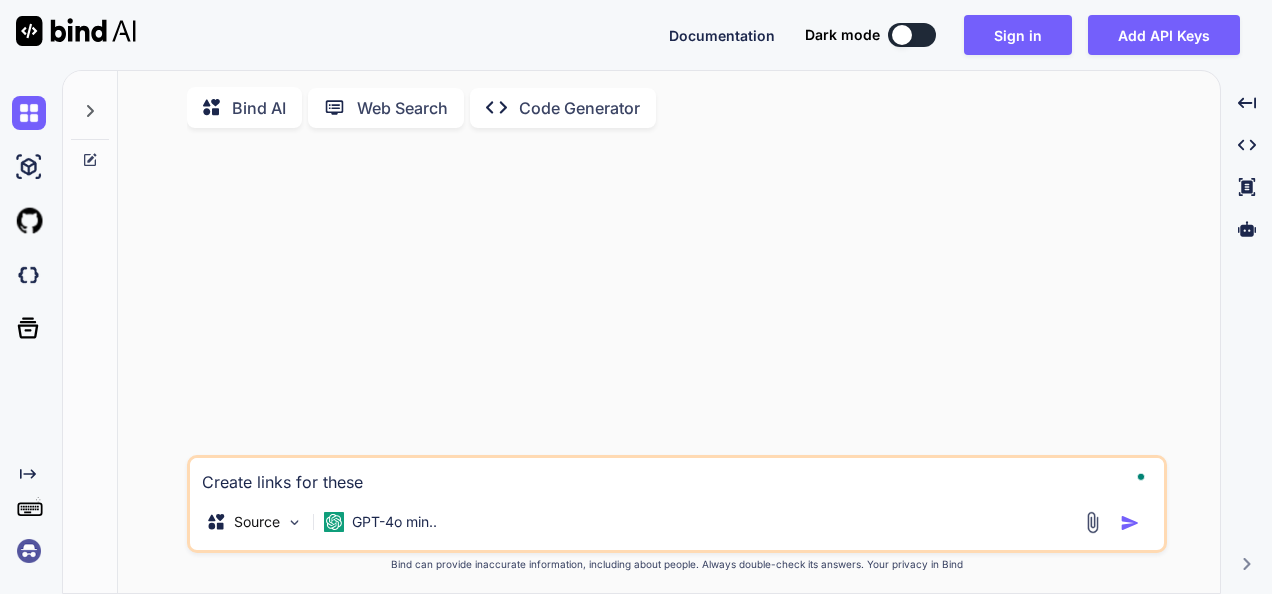 type on "Create links for these" 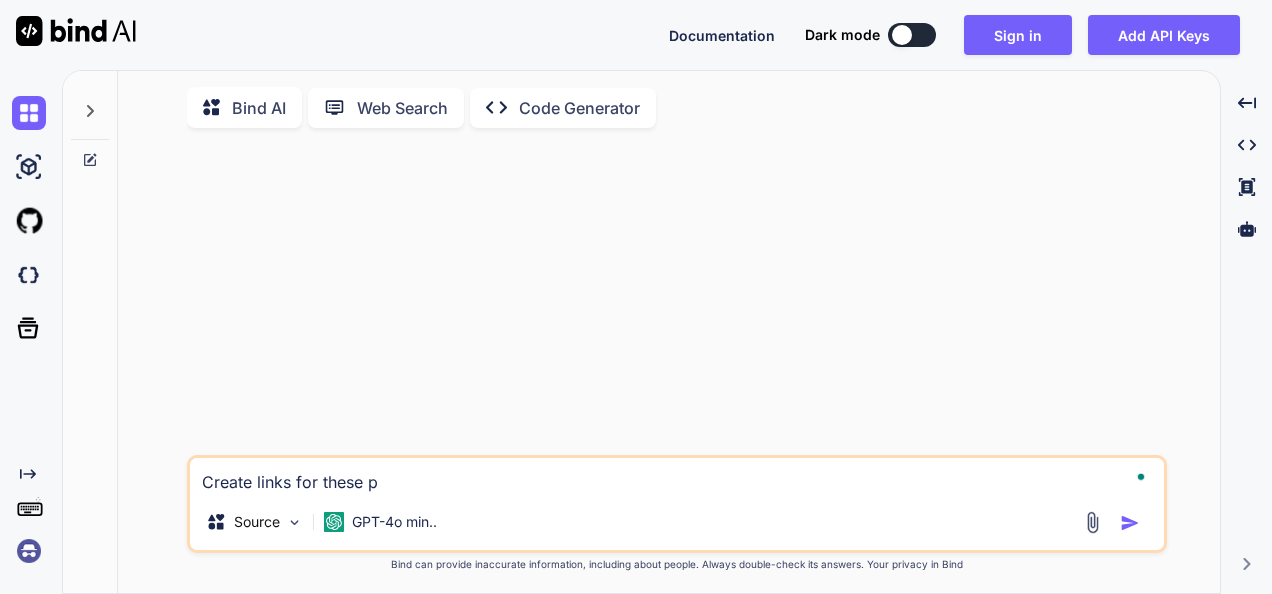 type on "Create links for these pr" 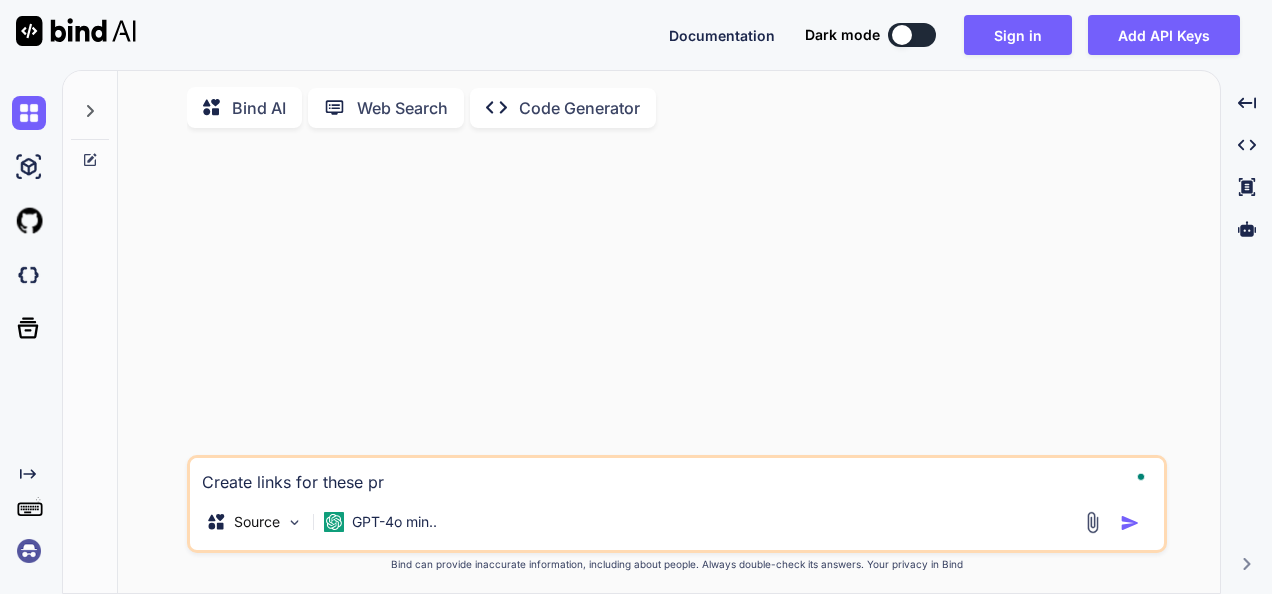 type on "Create links for these pro" 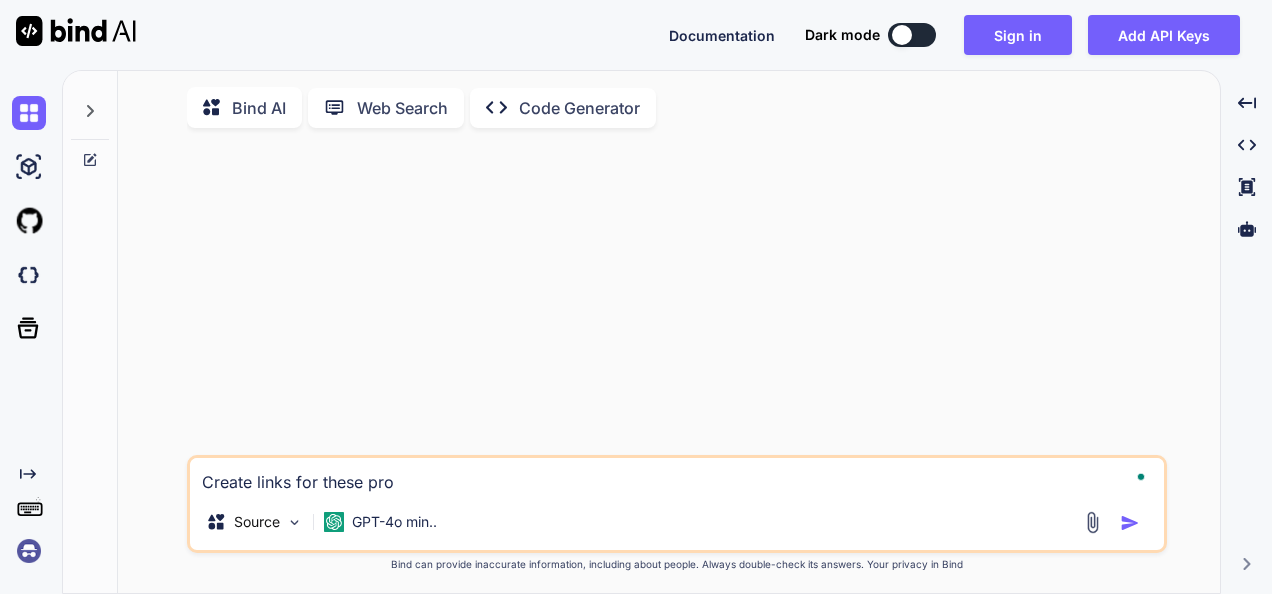 type on "Create links for these prom" 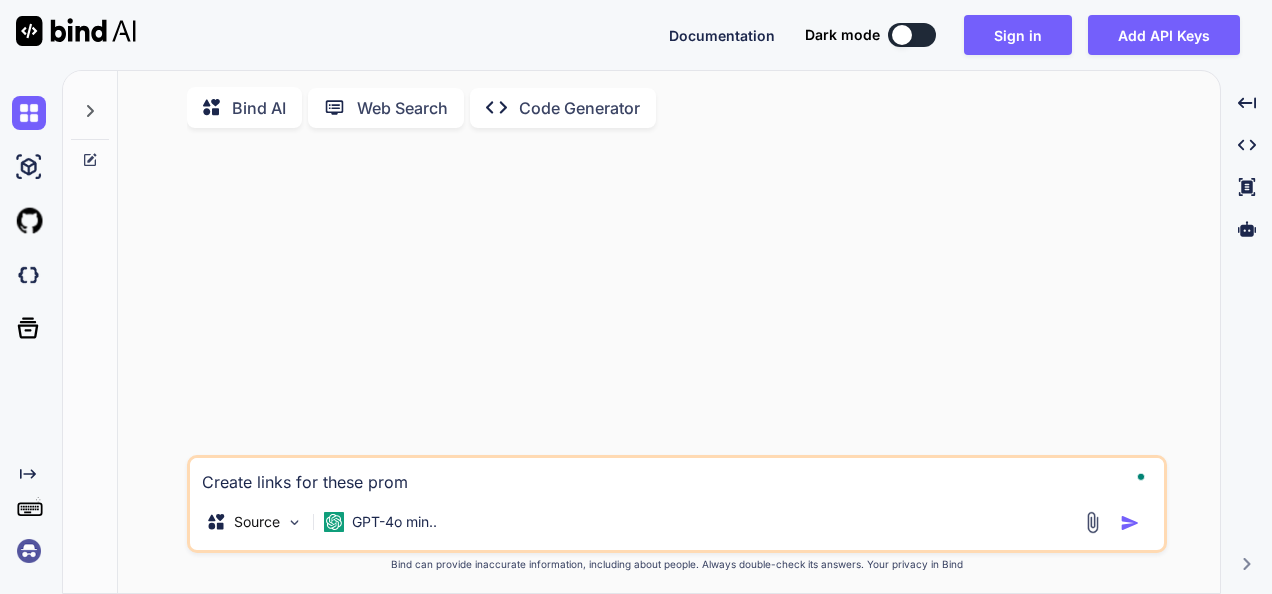 type on "Create links for these promp" 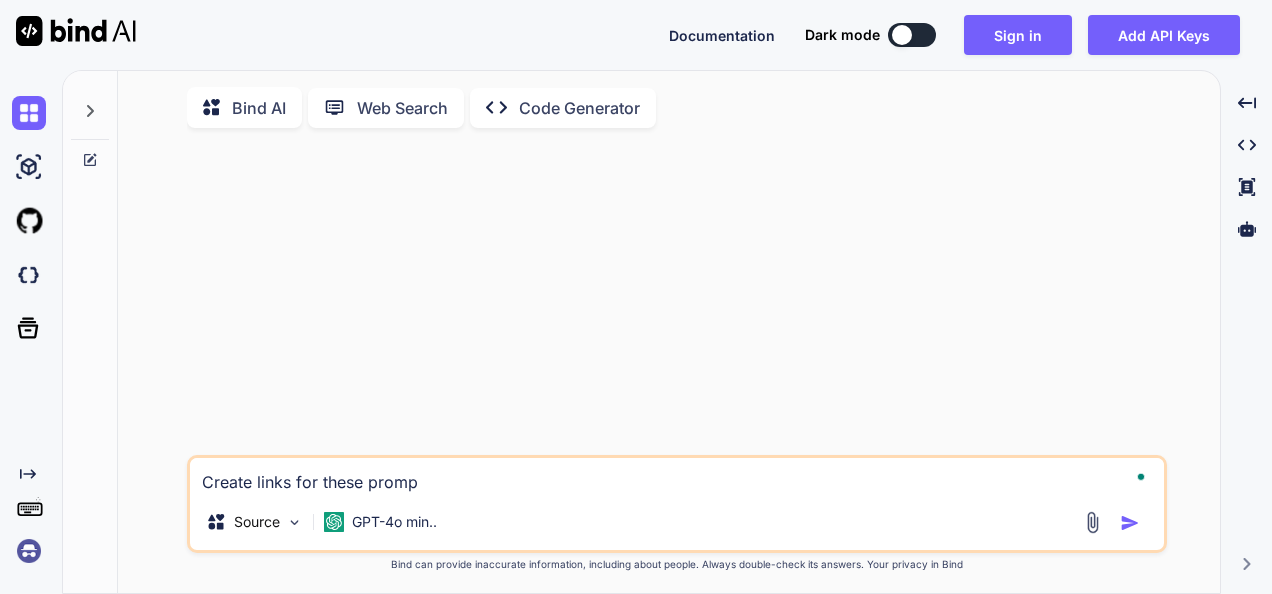 type on "Create links for these prompt" 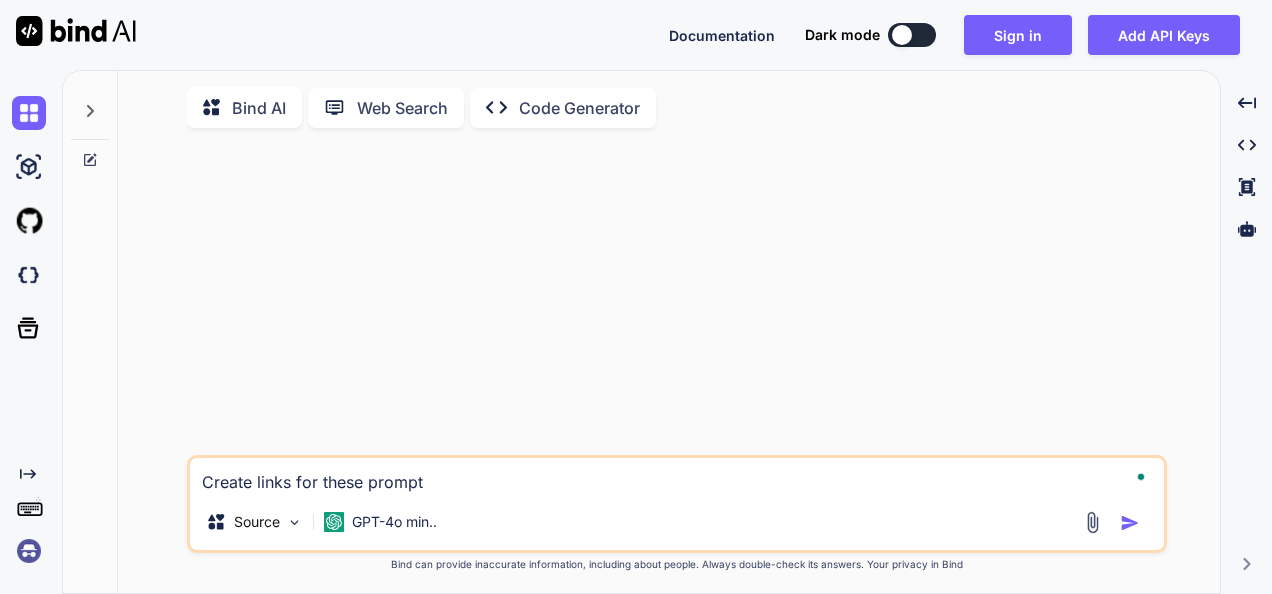 type on "x" 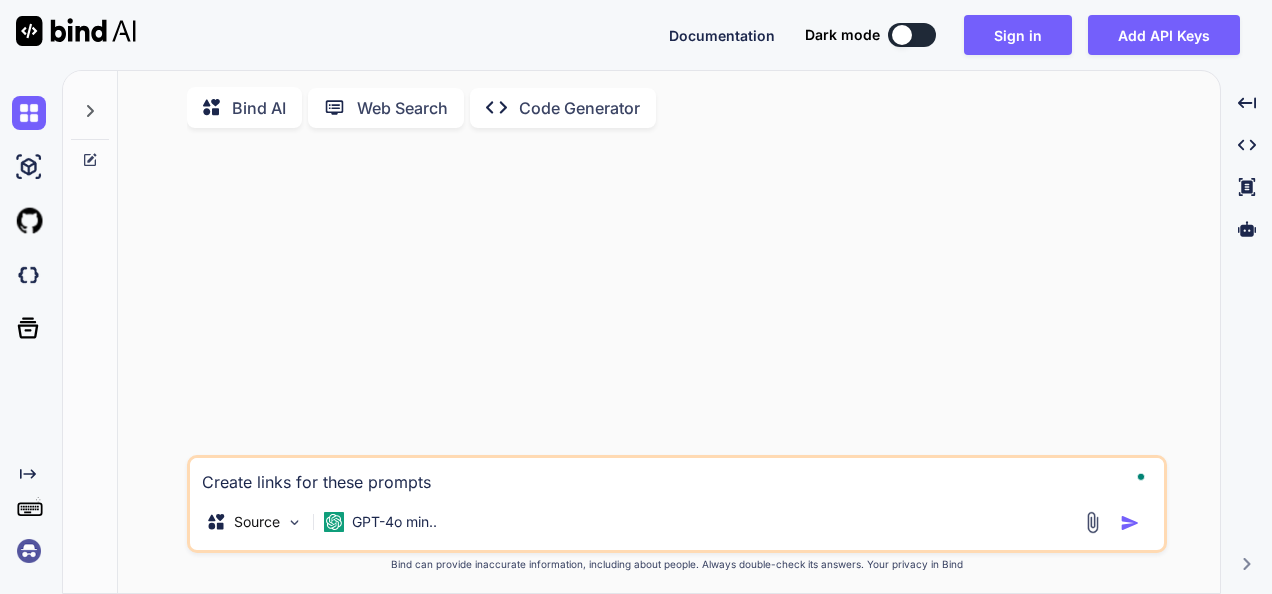 type on "Create links for these prompts;" 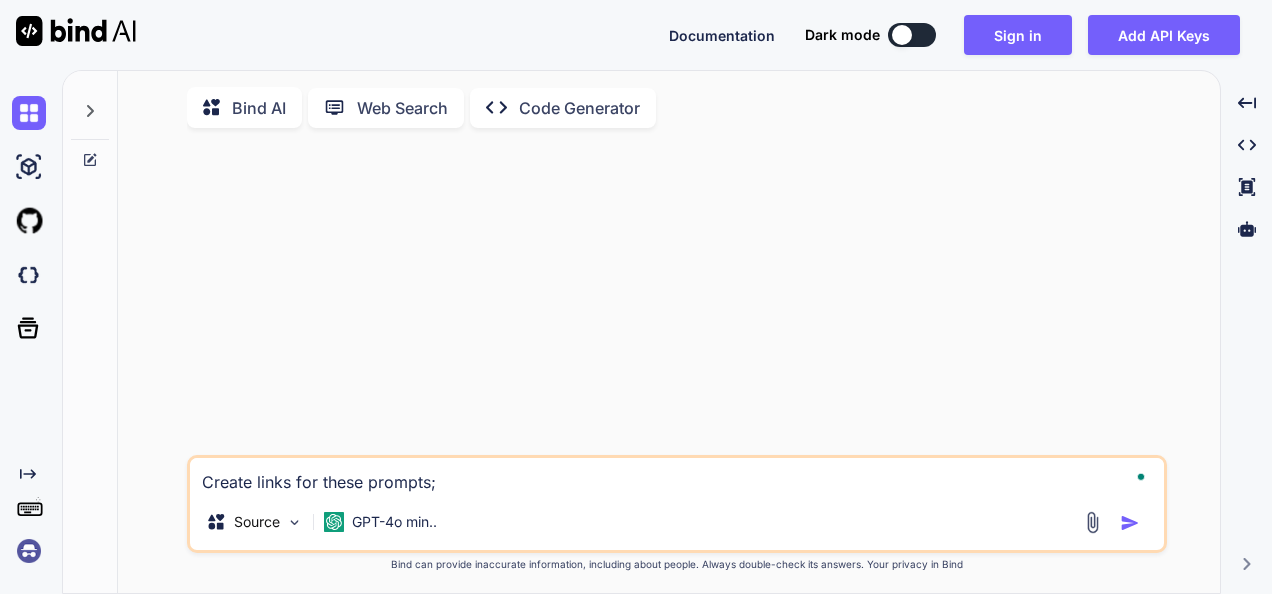 paste on "Given this Python function that calculates the nth Fibonacci number using recursion, rewrite it using memoization and explain the time complexity improvement.
A train leaves [CITY] A at 60 km/h and another leaves [CITY] B (300 km away) at 40 km/h at the same time heading toward each other; calculate when and where they meet.
Create a RESTful API in Node.js using Express that allows users to register, log in, and retrieve their profile data securely with JWT authentication.
Given a CSV of daily stock prices, write a Python script using Pandas and Matplotlib to calculate and plot the 7-day moving average, then highlight the days with the highest trading volume.
Explain how a hash table works internally and describe a scenario where using a hash table would be a poor choice compared to a binary search tree.
Write a Python function that takes a paragraph of text, extracts all named entities using spaCy, and stores them in a normalized SQL database schema." 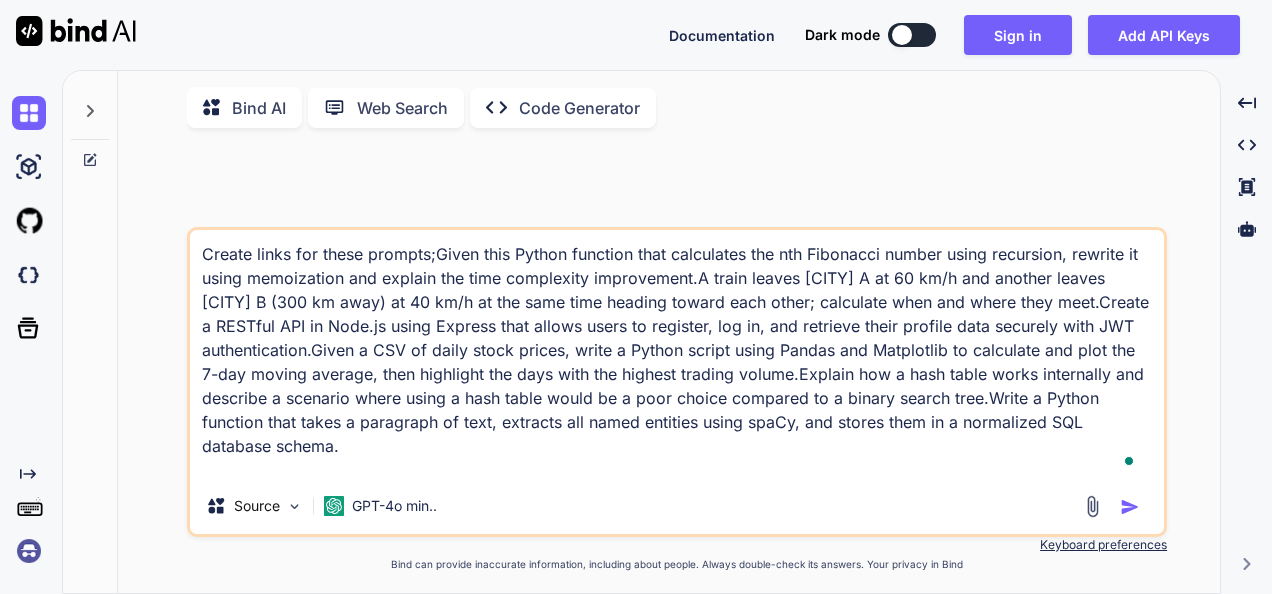 scroll, scrollTop: 73, scrollLeft: 0, axis: vertical 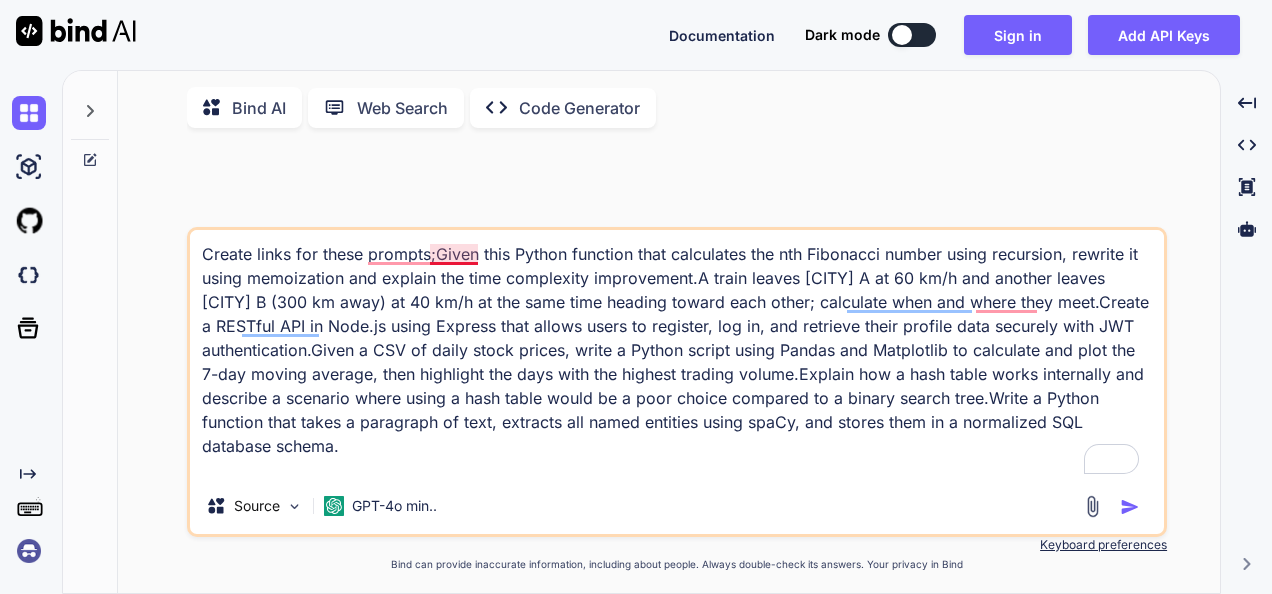 click on "Create links for these prompts;Given this Python function that calculates the nth Fibonacci number using recursion, rewrite it using memoization and explain the time complexity improvement.A train leaves [CITY] A at 60 km/h and another leaves [CITY] B (300 km away) at 40 km/h at the same time heading toward each other; calculate when and where they meet.Create a RESTful API in Node.js using Express that allows users to register, log in, and retrieve their profile data securely with JWT authentication.Given a CSV of daily stock prices, write a Python script using Pandas and Matplotlib to calculate and plot the 7-day moving average, then highlight the days with the highest trading volume.Explain how a hash table works internally and describe a scenario where using a hash table would be a poor choice compared to a binary search tree.Write a Python function that takes a paragraph of text, extracts all named entities using spaCy, and stores them in a normalized SQL database schema." at bounding box center (677, 354) 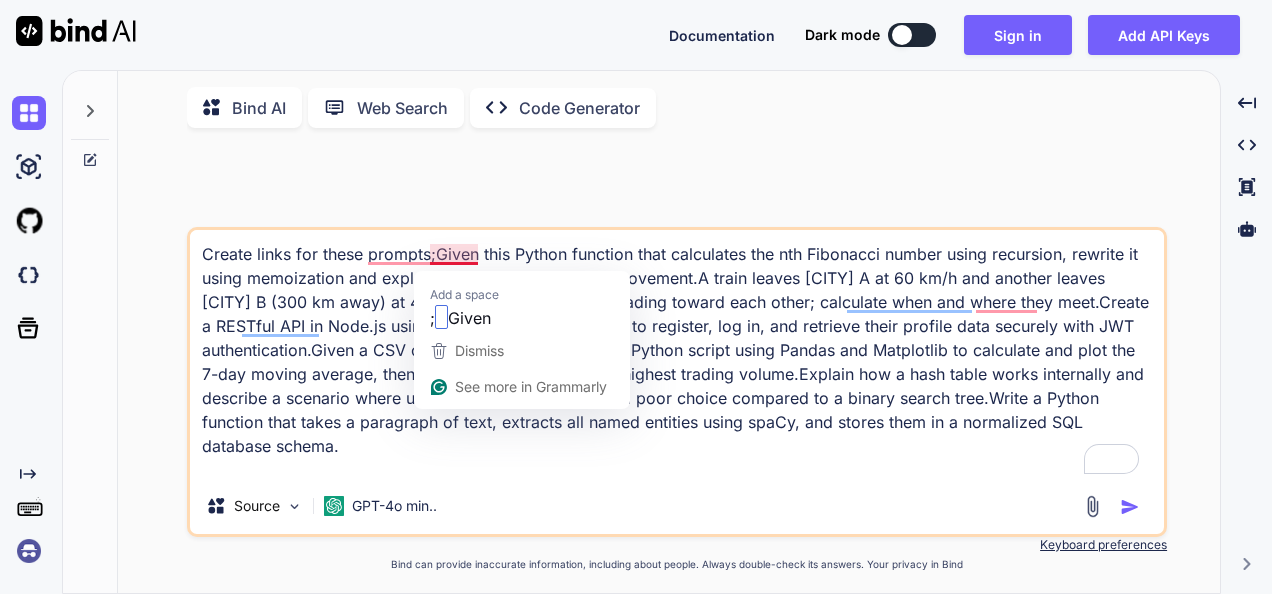type on "Create links for these prompts; Given this Python function that calculates the nth Fibonacci number using recursion, rewrite it using memoization and explain the time complexity improvement.
A train leaves [CITY] A at 60 km/h and another leaves [CITY] B (300 km away) at 40 km/h at the same time heading toward each other; calculate when and where they meet.
Create a RESTful API in Node.js using Express that allows users to register, log in, and retrieve their profile data securely with JWT authentication.
Given a CSV of daily stock prices, write a Python script using Pandas and Matplotlib to calculate and plot the 7-day moving average, then highlight the days with the highest trading volume.
Explain how a hash table works internally and describe a scenario where using a hash table would be a poor choice compared to a binary search tree.
Write a Python function that takes a paragraph of text, extracts all named entities using spaCy, and stores them in a normalized SQL database schema." 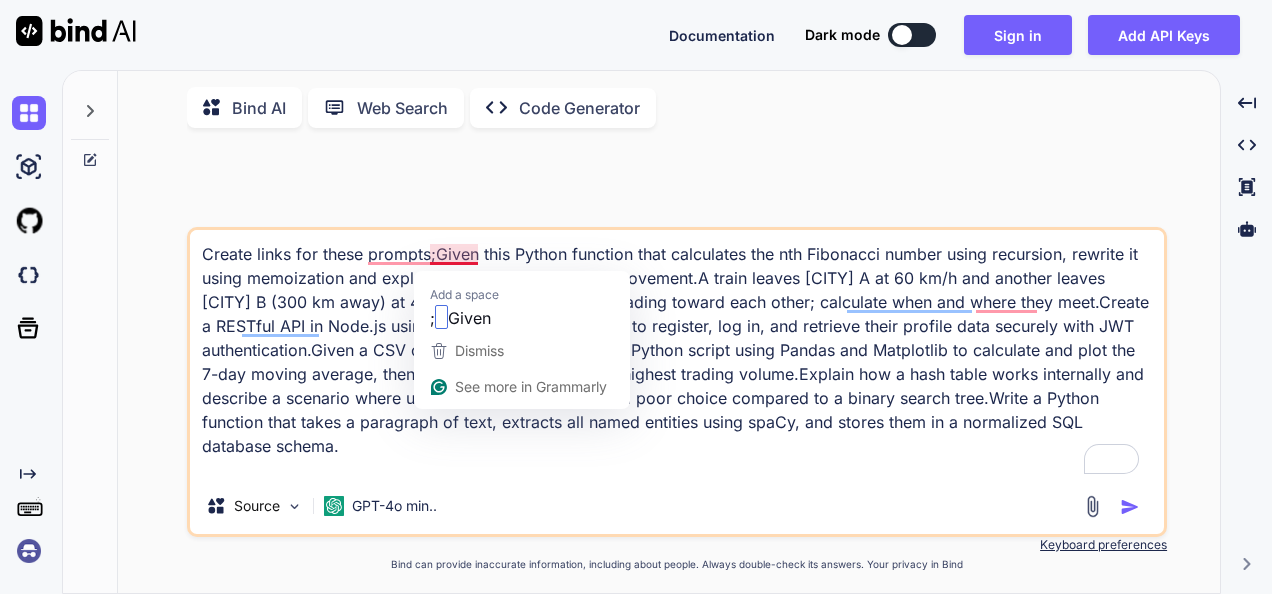 type on "x" 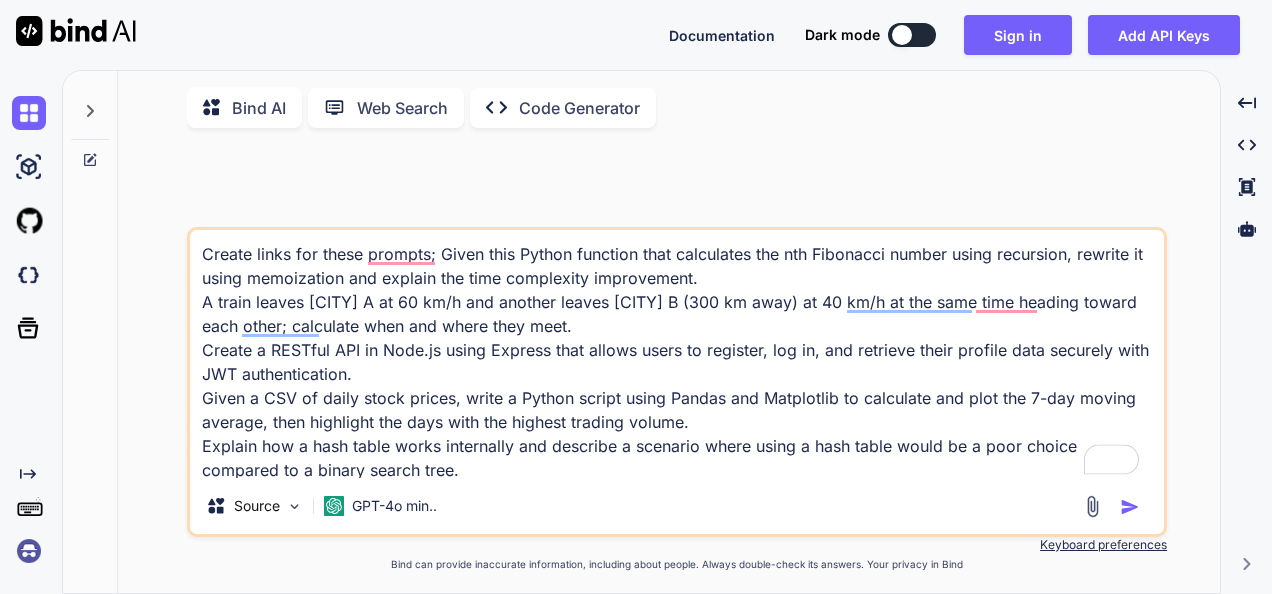 type on "Create links for these prompts; Given this Python function that calculates the nth Fibonacci number using recursion, rewrite it using memoization and explain the time complexity improvement.
A train leaves [CITY] A at 60 km/h and another leaves [CITY] B (300 km away) at 40 km/h at the same time heading toward each other; calculate when and where they meet.
Create a RESTful API in Node.js using Express that allows users to register, log in, and retrieve their profile data securely with JWT authentication.
Given a CSV of daily stock prices, write a Python script using Pandas and Matplotlib to calculate and plot the 7-day moving average, then highlight the days with the highest trading volume.
Explain how a hash table works internally and describe a scenario where using a hash table would be a poor choice compared to a binary search tree.
Write a Python function that takes a paragraph of text, extracts all named entities using spaCy, and stores them in a normalized SQL database schema." 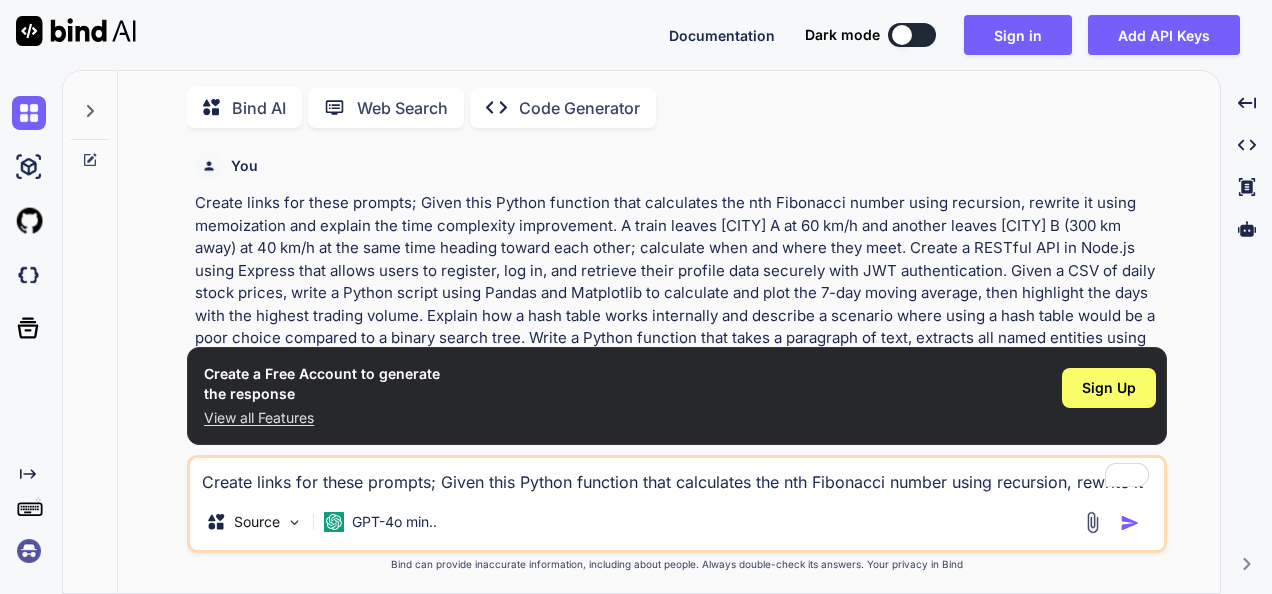 scroll, scrollTop: 7, scrollLeft: 0, axis: vertical 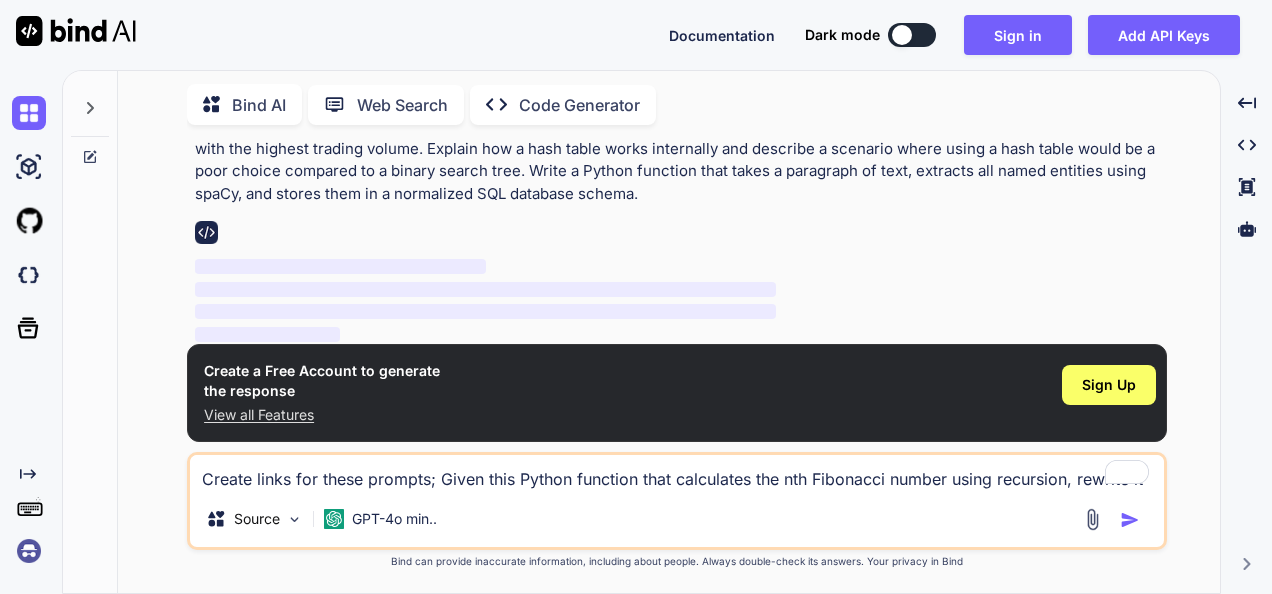 click on "Create links for these prompts; Given this Python function that calculates the nth Fibonacci number using recursion, rewrite it using memoization and explain the time complexity improvement.
A train leaves [CITY] A at 60 km/h and another leaves [CITY] B (300 km away) at 40 km/h at the same time heading toward each other; calculate when and where they meet.
Create a RESTful API in Node.js using Express that allows users to register, log in, and retrieve their profile data securely with JWT authentication.
Given a CSV of daily stock prices, write a Python script using Pandas and Matplotlib to calculate and plot the 7-day moving average, then highlight the days with the highest trading volume.
Explain how a hash table works internally and describe a scenario where using a hash table would be a poor choice compared to a binary search tree.
Write a Python function that takes a paragraph of text, extracts all named entities using spaCy, and stores them in a normalized SQL database schema." at bounding box center (679, 115) 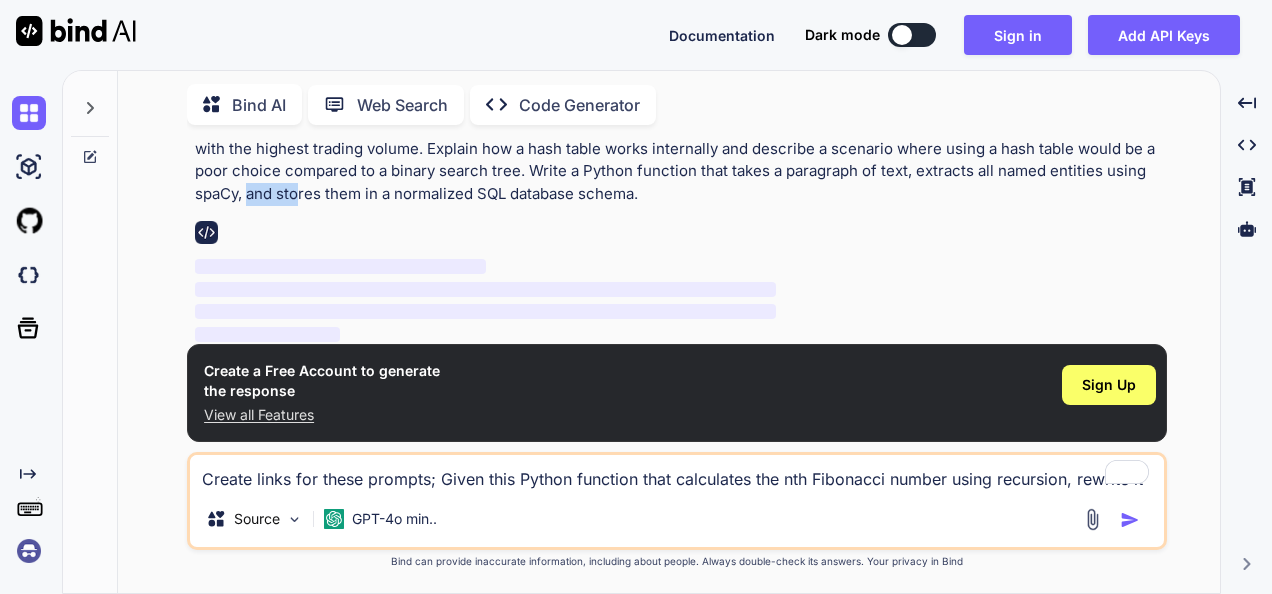 click on "Create links for these prompts; Given this Python function that calculates the nth Fibonacci number using recursion, rewrite it using memoization and explain the time complexity improvement.
A train leaves [CITY] A at 60 km/h and another leaves [CITY] B (300 km away) at 40 km/h at the same time heading toward each other; calculate when and where they meet.
Create a RESTful API in Node.js using Express that allows users to register, log in, and retrieve their profile data securely with JWT authentication.
Given a CSV of daily stock prices, write a Python script using Pandas and Matplotlib to calculate and plot the 7-day moving average, then highlight the days with the highest trading volume.
Explain how a hash table works internally and describe a scenario where using a hash table would be a poor choice compared to a binary search tree.
Write a Python function that takes a paragraph of text, extracts all named entities using spaCy, and stores them in a normalized SQL database schema." at bounding box center (679, 115) 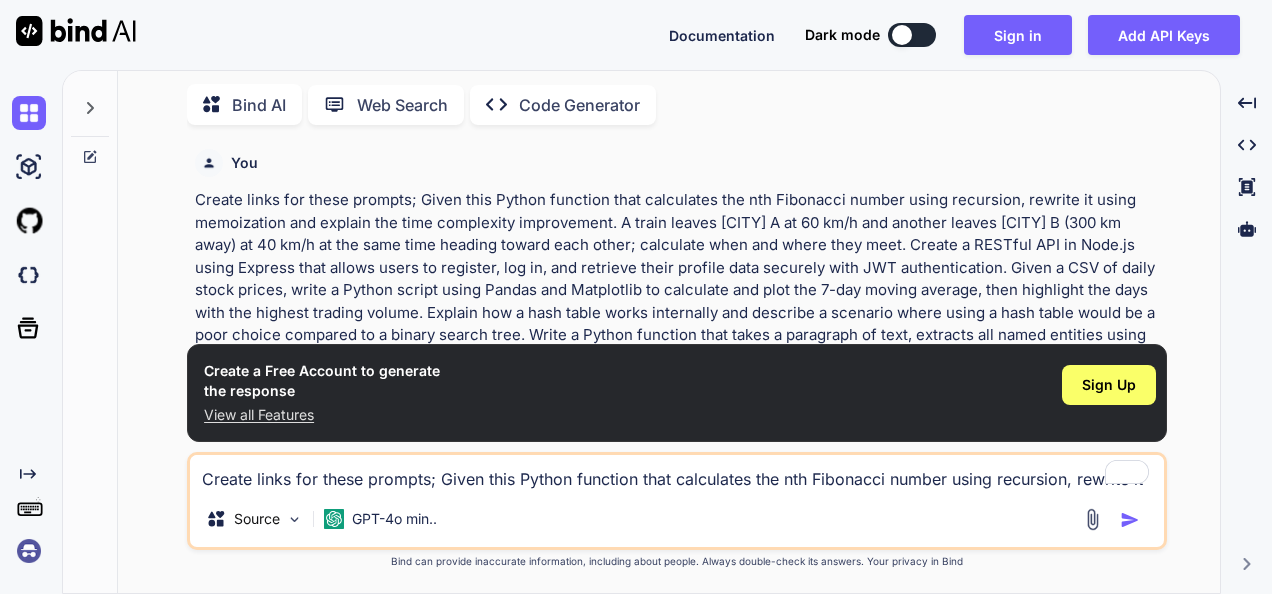 click on "Create links for these prompts; Given this Python function that calculates the nth Fibonacci number using recursion, rewrite it using memoization and explain the time complexity improvement.
A train leaves [CITY] A at 60 km/h and another leaves [CITY] B (300 km away) at 40 km/h at the same time heading toward each other; calculate when and where they meet.
Create a RESTful API in Node.js using Express that allows users to register, log in, and retrieve their profile data securely with JWT authentication.
Given a CSV of daily stock prices, write a Python script using Pandas and Matplotlib to calculate and plot the 7-day moving average, then highlight the days with the highest trading volume.
Explain how a hash table works internally and describe a scenario where using a hash table would be a poor choice compared to a binary search tree.
Write a Python function that takes a paragraph of text, extracts all named entities using spaCy, and stores them in a normalized SQL database schema." at bounding box center [679, 279] 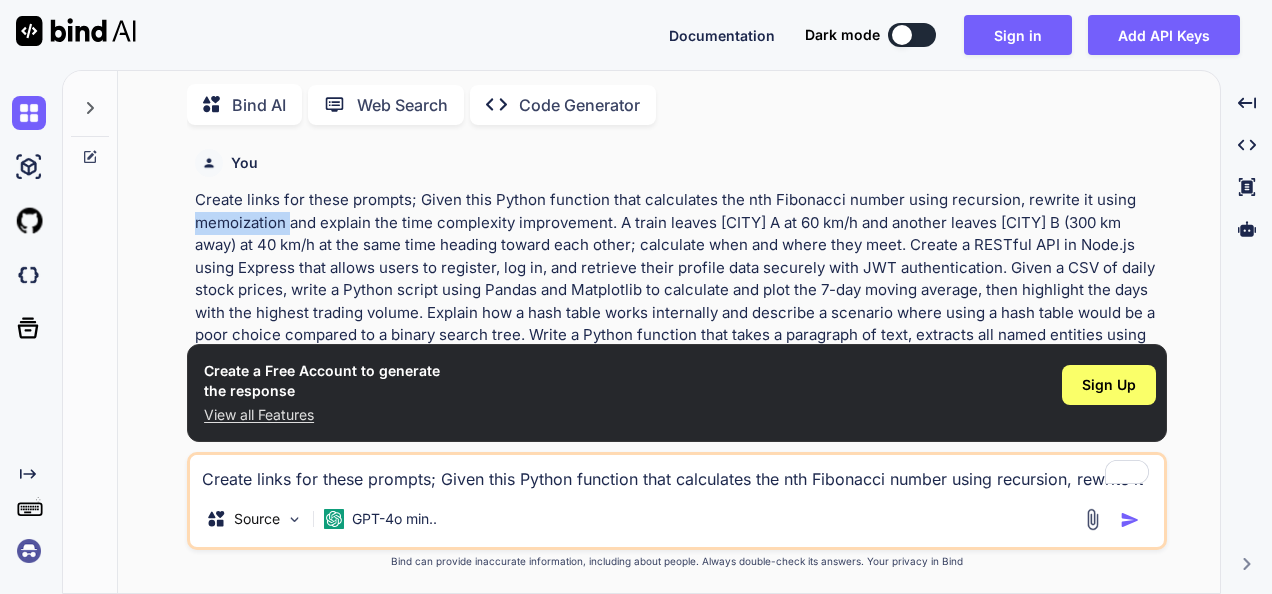 click on "Create links for these prompts; Given this Python function that calculates the nth Fibonacci number using recursion, rewrite it using memoization and explain the time complexity improvement.
A train leaves [CITY] A at 60 km/h and another leaves [CITY] B (300 km away) at 40 km/h at the same time heading toward each other; calculate when and where they meet.
Create a RESTful API in Node.js using Express that allows users to register, log in, and retrieve their profile data securely with JWT authentication.
Given a CSV of daily stock prices, write a Python script using Pandas and Matplotlib to calculate and plot the 7-day moving average, then highlight the days with the highest trading volume.
Explain how a hash table works internally and describe a scenario where using a hash table would be a poor choice compared to a binary search tree.
Write a Python function that takes a paragraph of text, extracts all named entities using spaCy, and stores them in a normalized SQL database schema." at bounding box center (679, 279) 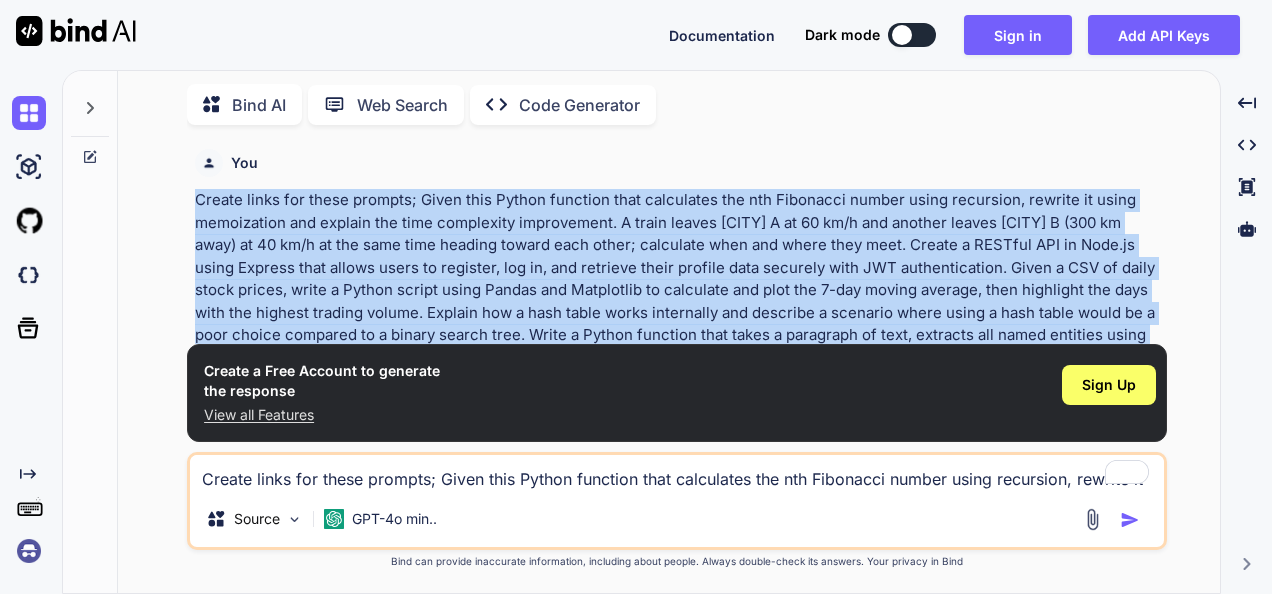 click on "Create links for these prompts; Given this Python function that calculates the nth Fibonacci number using recursion, rewrite it using memoization and explain the time complexity improvement.
A train leaves [CITY] A at 60 km/h and another leaves [CITY] B (300 km away) at 40 km/h at the same time heading toward each other; calculate when and where they meet.
Create a RESTful API in Node.js using Express that allows users to register, log in, and retrieve their profile data securely with JWT authentication.
Given a CSV of daily stock prices, write a Python script using Pandas and Matplotlib to calculate and plot the 7-day moving average, then highlight the days with the highest trading volume.
Explain how a hash table works internally and describe a scenario where using a hash table would be a poor choice compared to a binary search tree.
Write a Python function that takes a paragraph of text, extracts all named entities using spaCy, and stores them in a normalized SQL database schema." at bounding box center (679, 279) 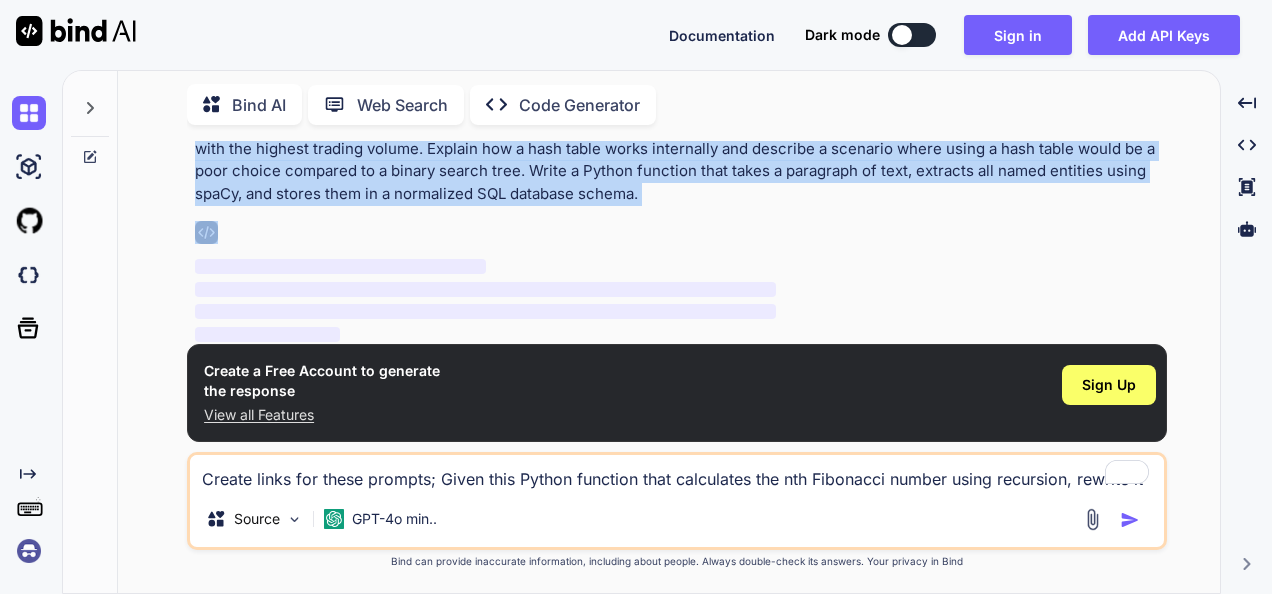 click at bounding box center (29, 551) 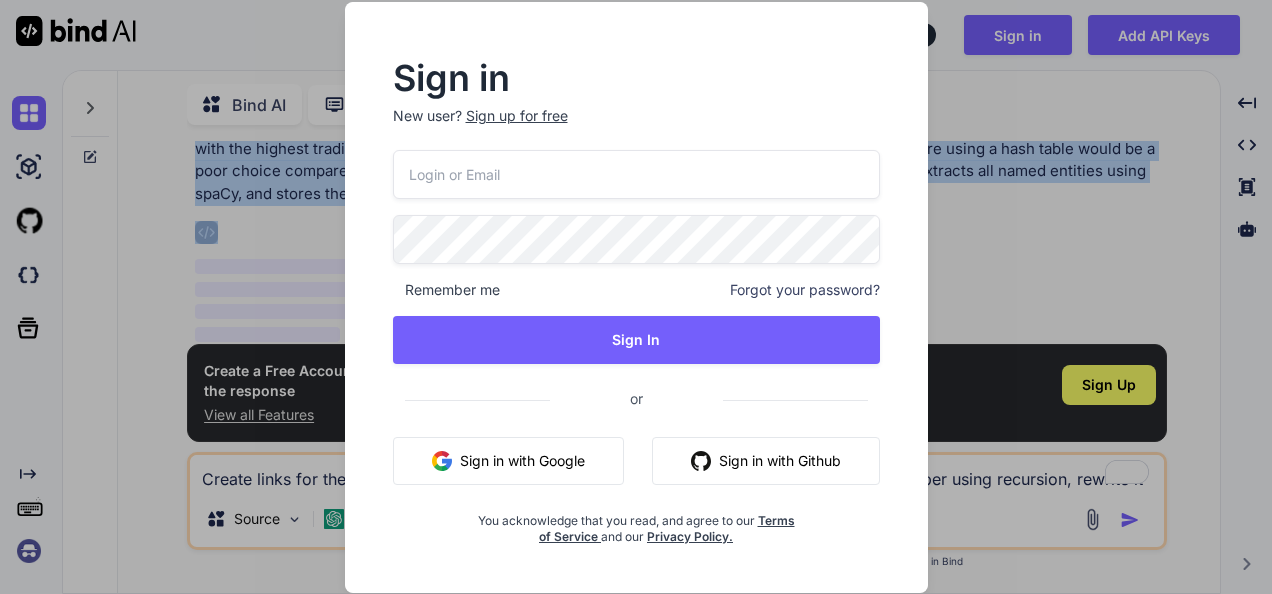 click on "Sign in with Google" at bounding box center (508, 461) 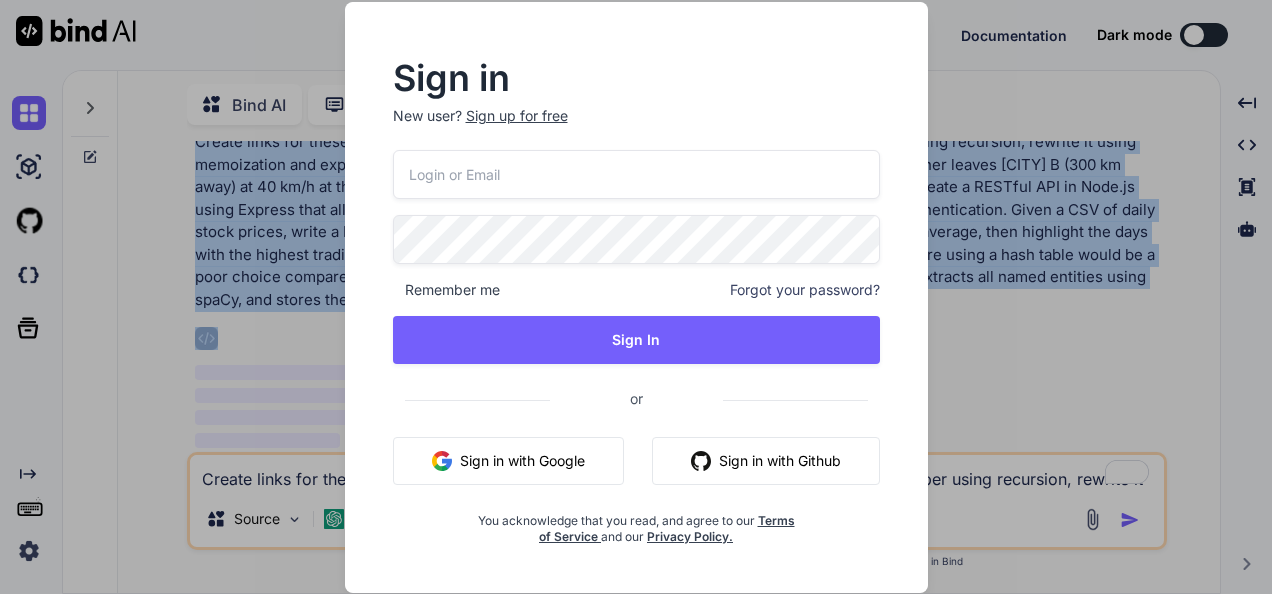 scroll, scrollTop: 57, scrollLeft: 0, axis: vertical 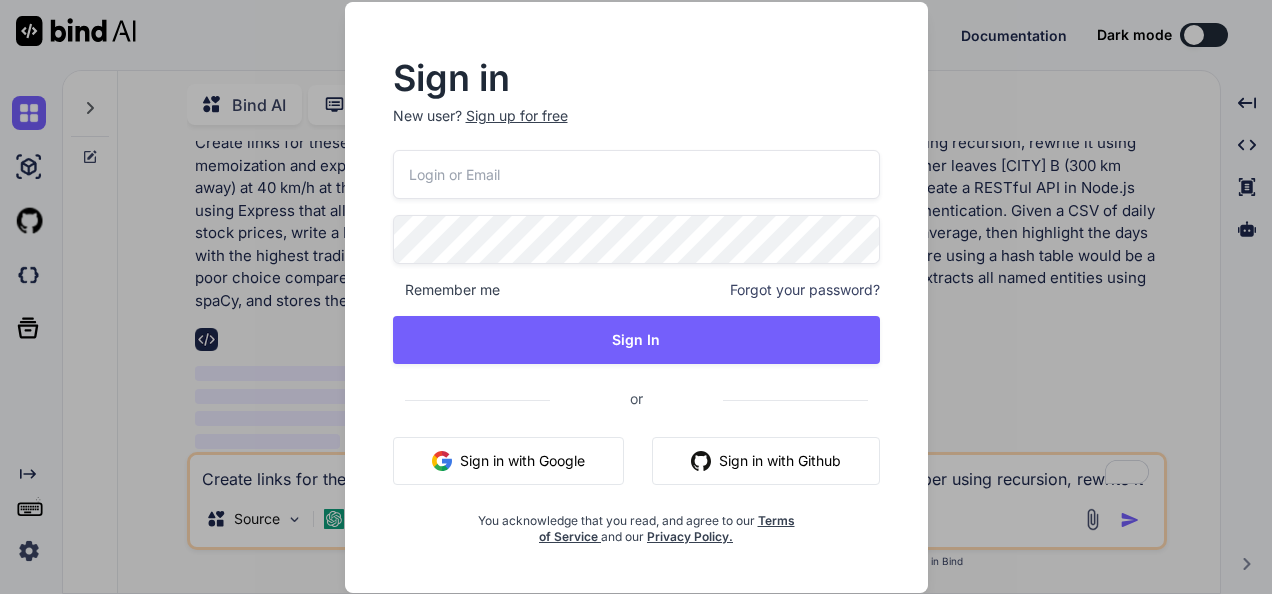 click on "Sign in New user?   Sign up for free Remember me Forgot your password? Sign In   or Sign in with Google Sign in with Github You acknowledge that you read, and agree to our   Terms of Service     and our   Privacy Policy." at bounding box center [636, 297] 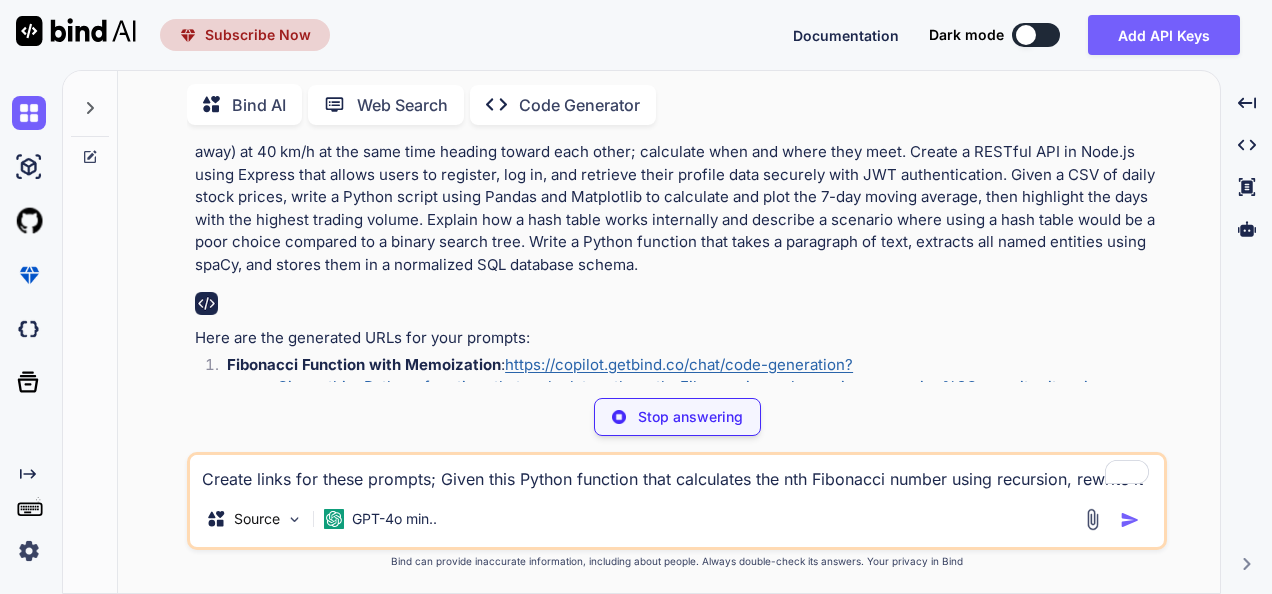 scroll, scrollTop: 0, scrollLeft: 0, axis: both 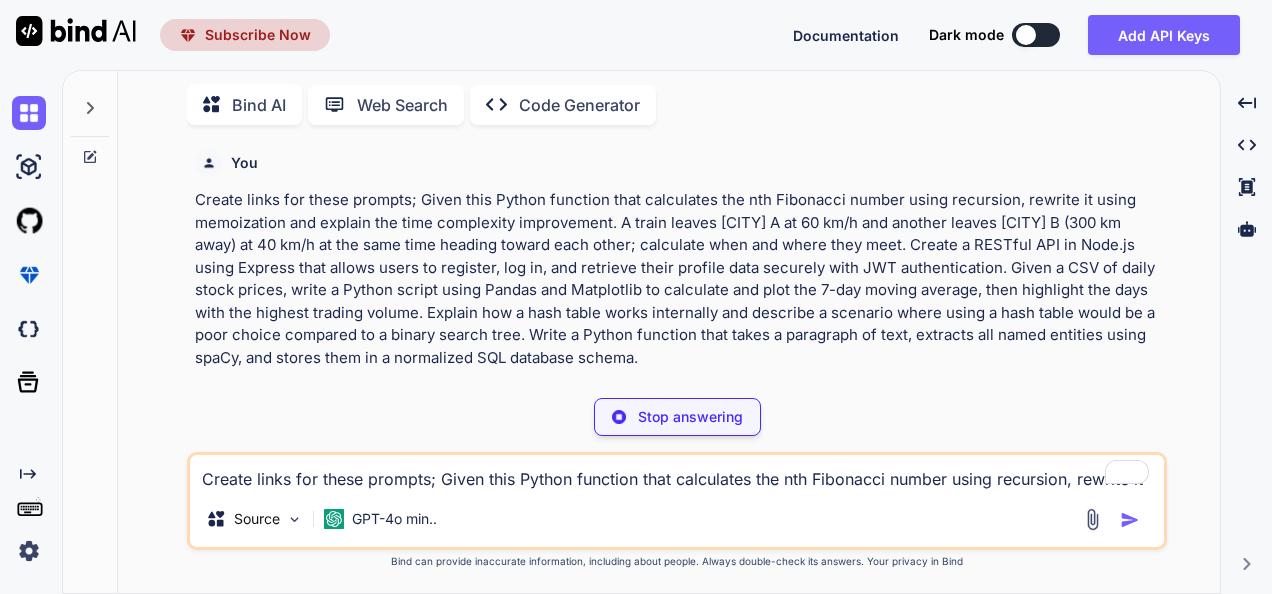 type on "x" 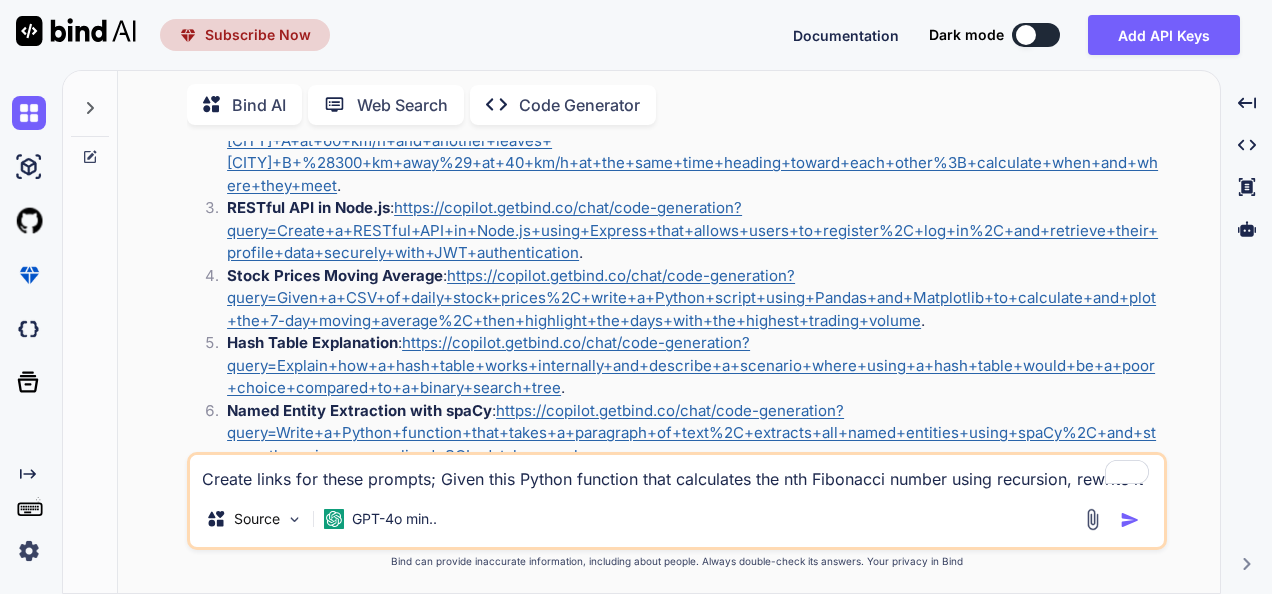 scroll, scrollTop: 412, scrollLeft: 0, axis: vertical 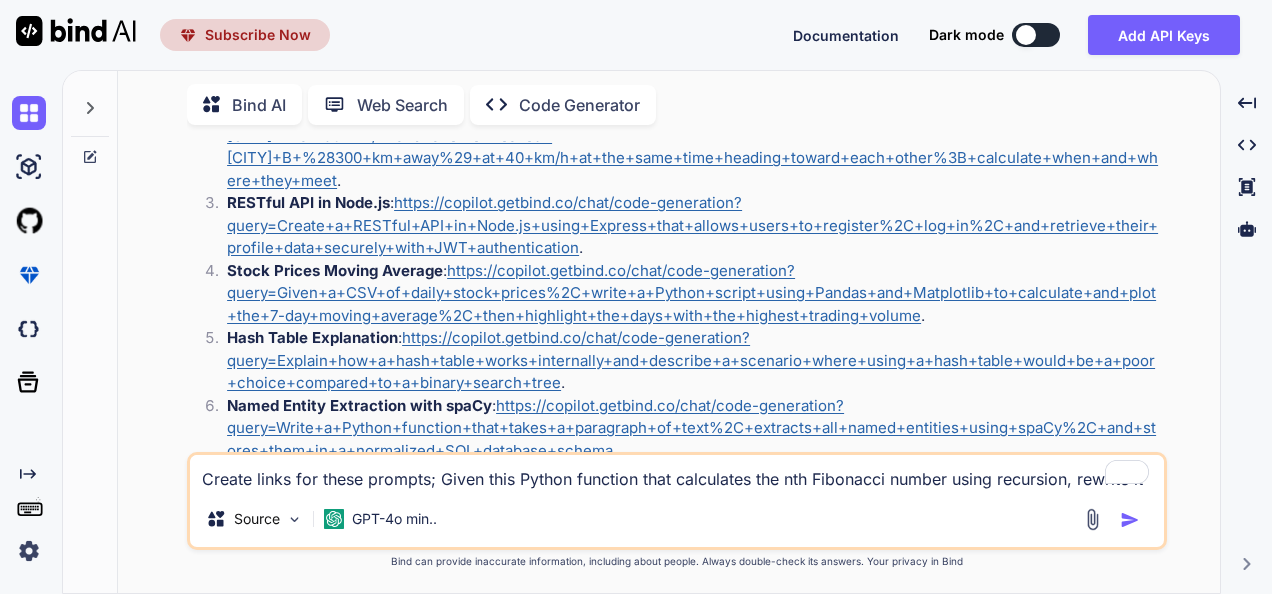 click on "Create links for these prompts; Given this Python function that calculates the nth Fibonacci number using recursion, rewrite it using memoization and explain the time complexity improvement.
A train leaves [CITY] A at 60 km/h and another leaves [CITY] B (300 km away) at 40 km/h at the same time heading toward each other; calculate when and where they meet.
Create a RESTful API in Node.js using Express that allows users to register, log in, and retrieve their profile data securely with JWT authentication.
Given a CSV of daily stock prices, write a Python script using Pandas and Matplotlib to calculate and plot the 7-day moving average, then highlight the days with the highest trading volume.
Explain how a hash table works internally and describe a scenario where using a hash table would be a poor choice compared to a binary search tree.
Write a Python function that takes a paragraph of text, extracts all named entities using spaCy, and stores them in a normalized SQL database schema." at bounding box center (677, 473) 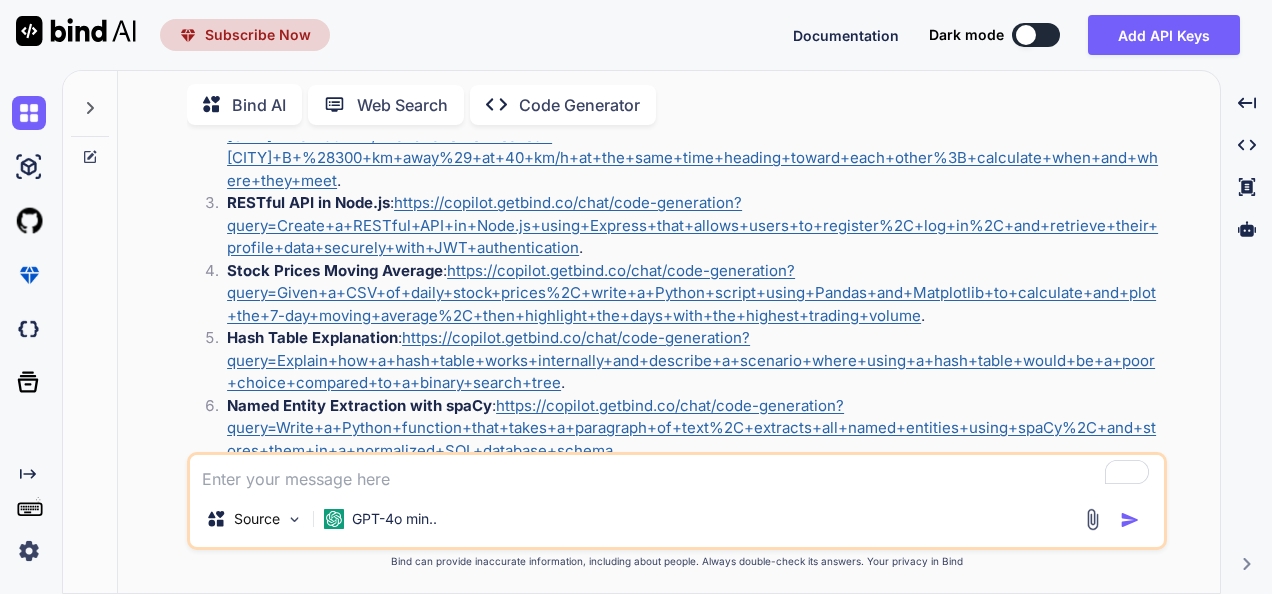 type on "I" 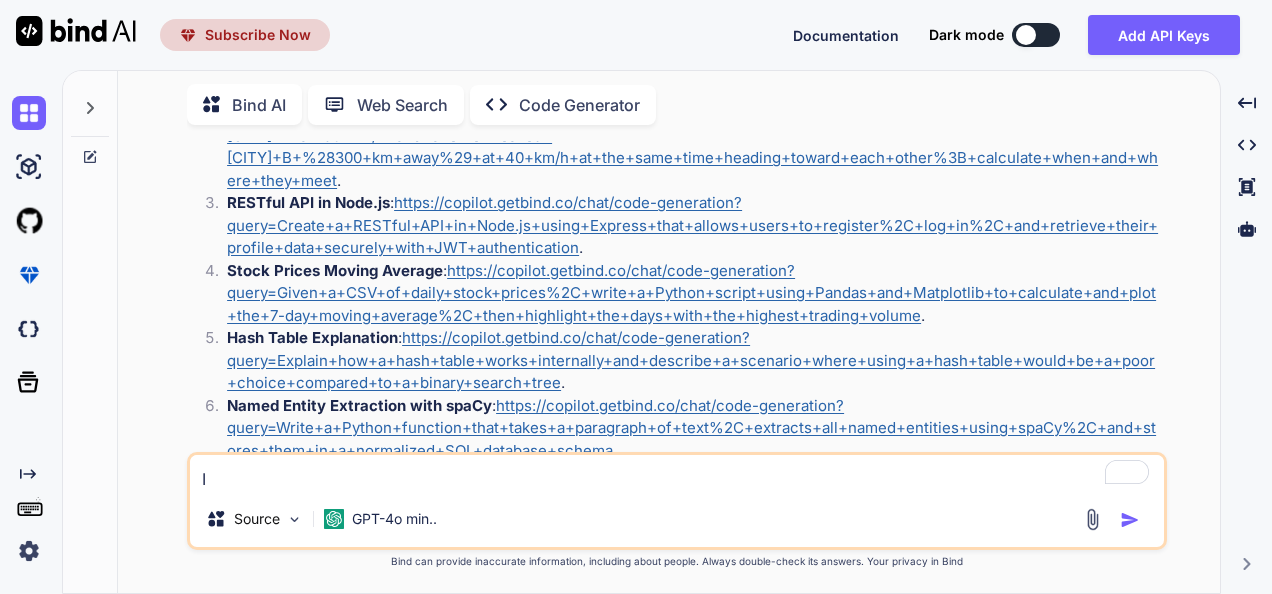 type on "In" 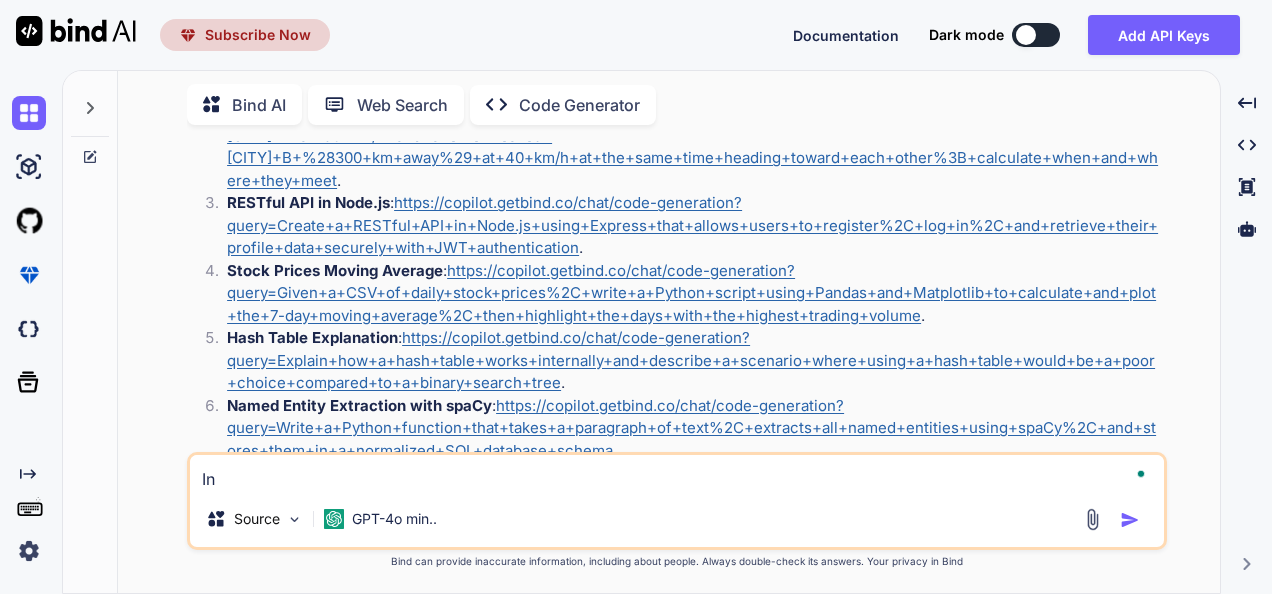 type on "Ins" 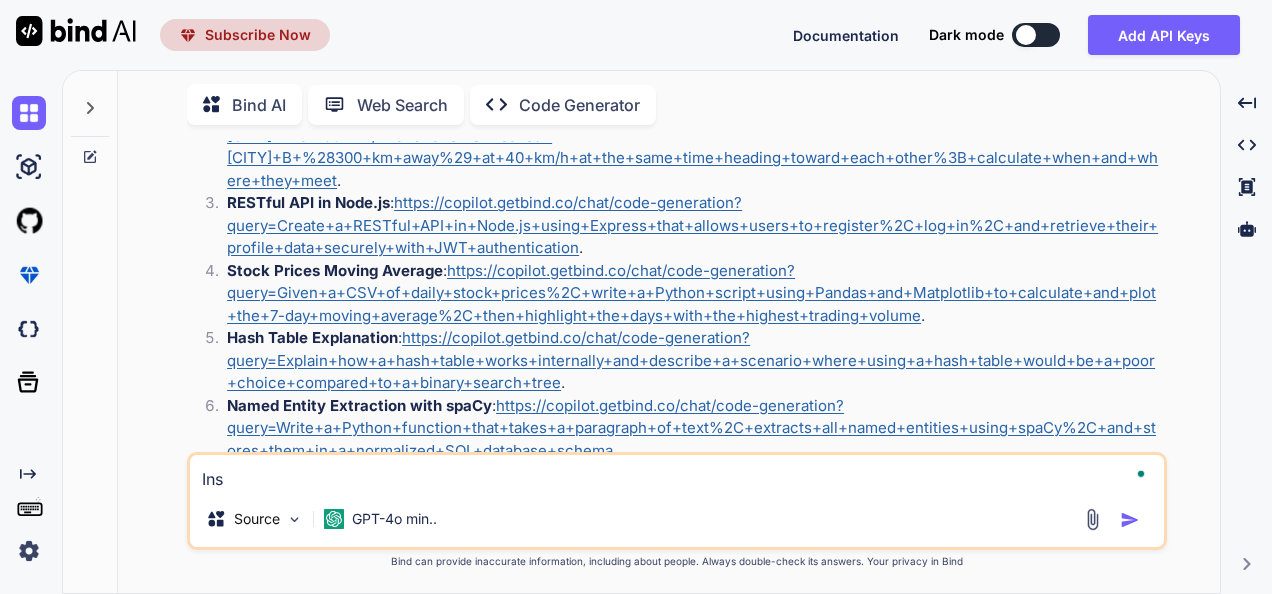 type on "Inst" 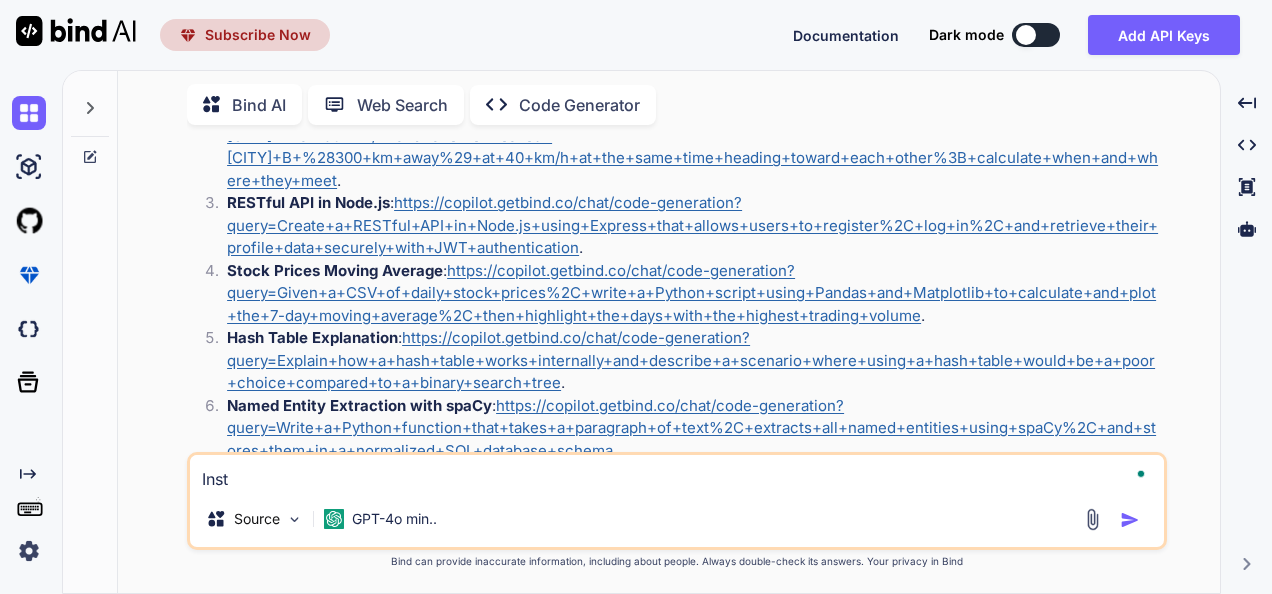 type on "Inste" 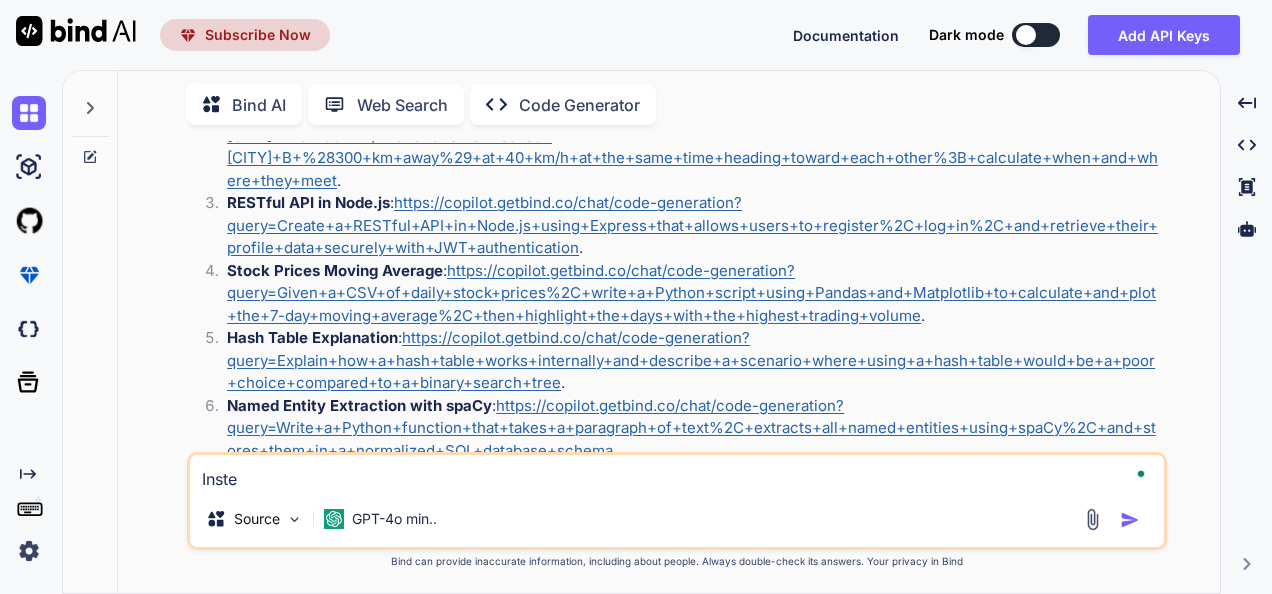 type on "x" 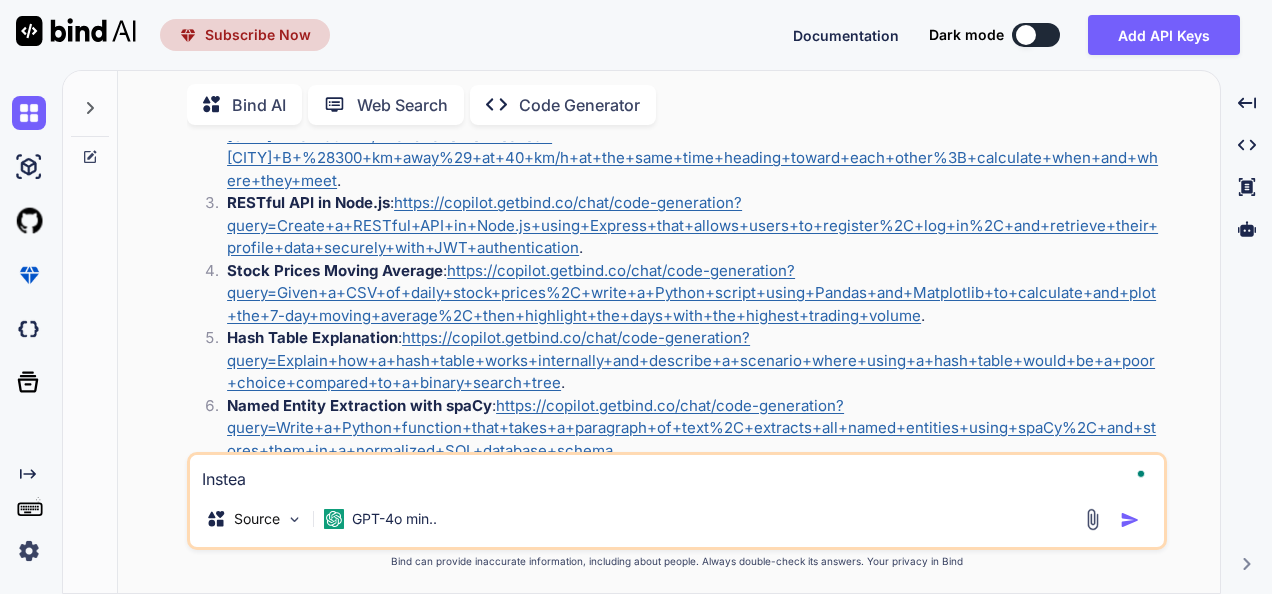 type on "Instead" 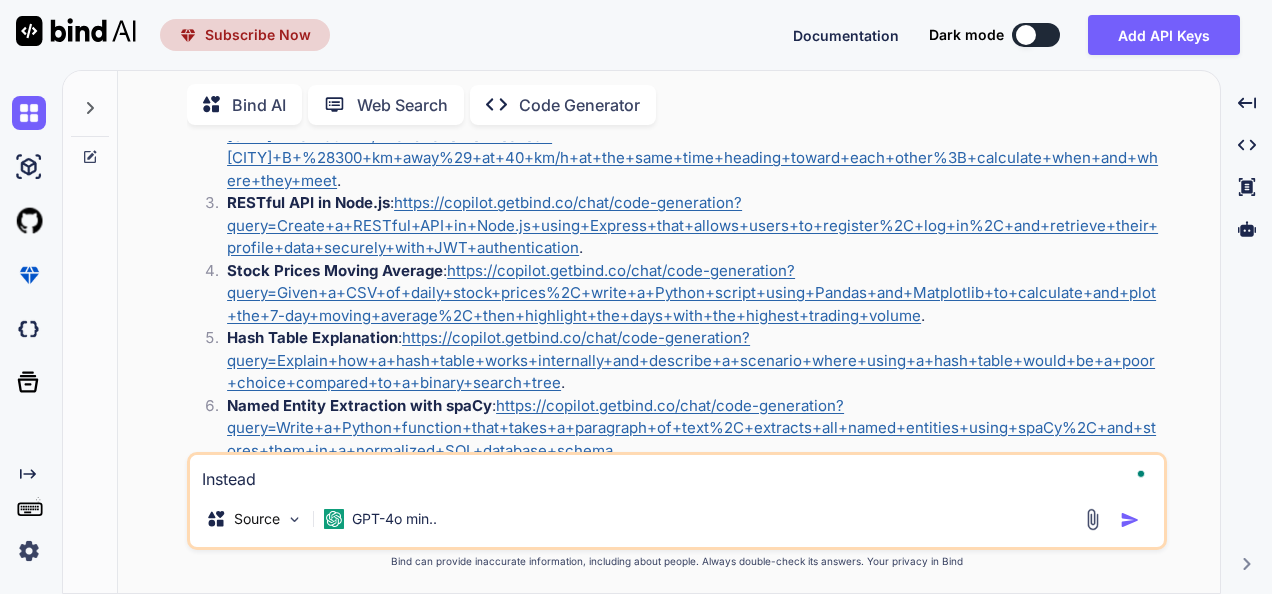 type on "Instead" 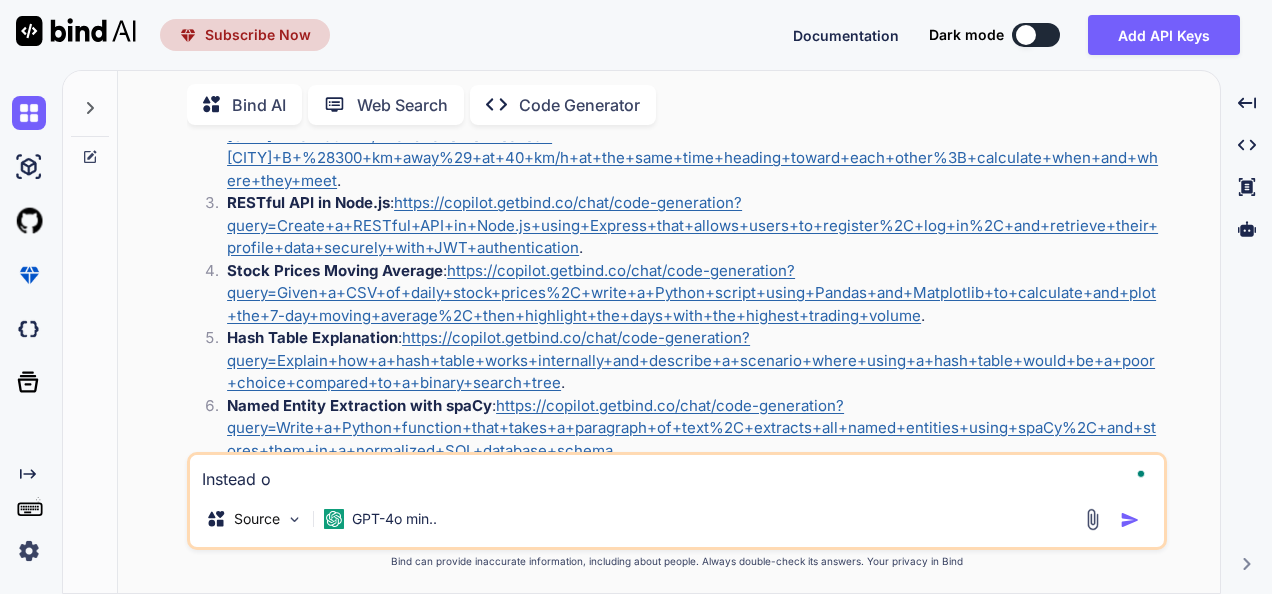 type on "Instead of" 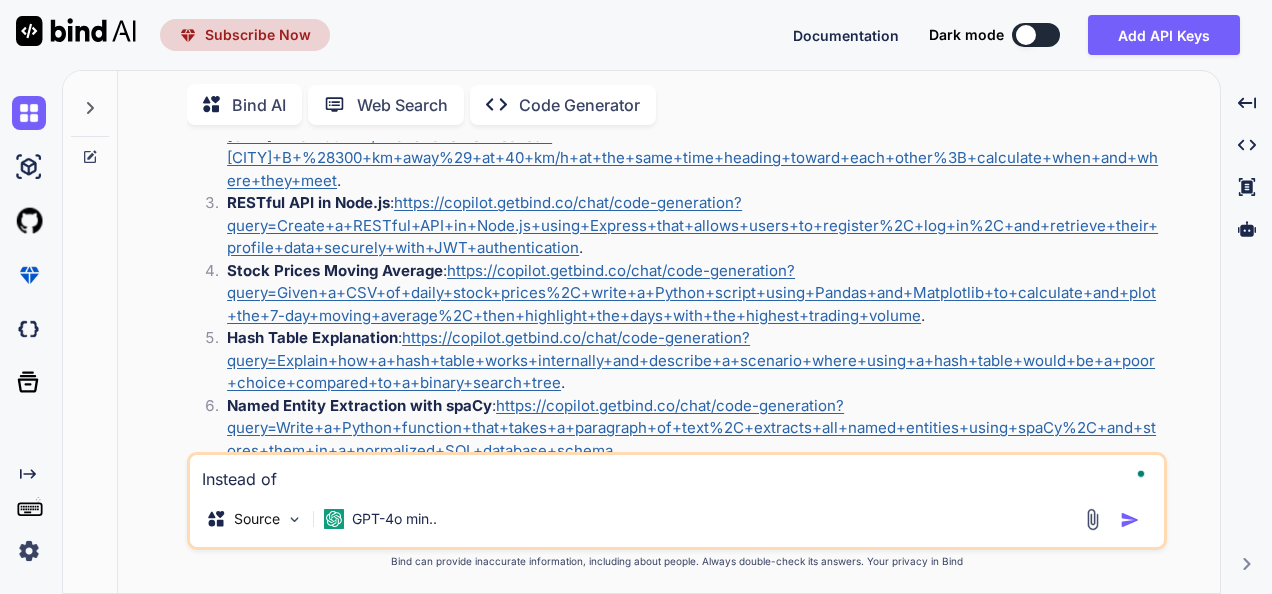 type on "Instead of" 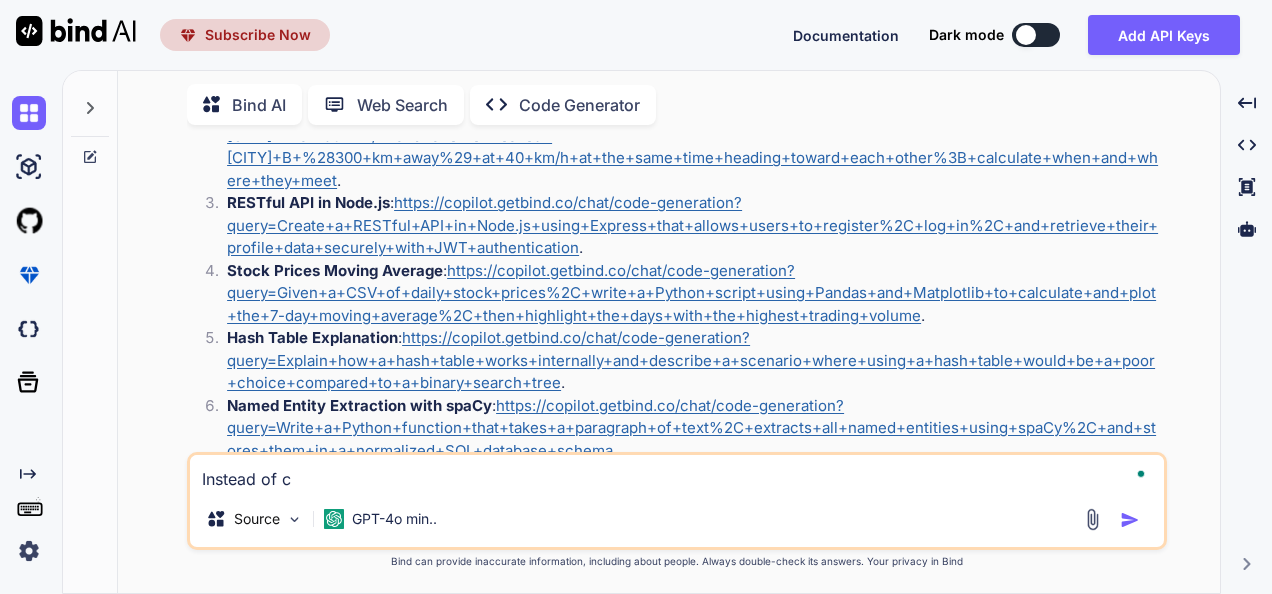 type on "Instead of co" 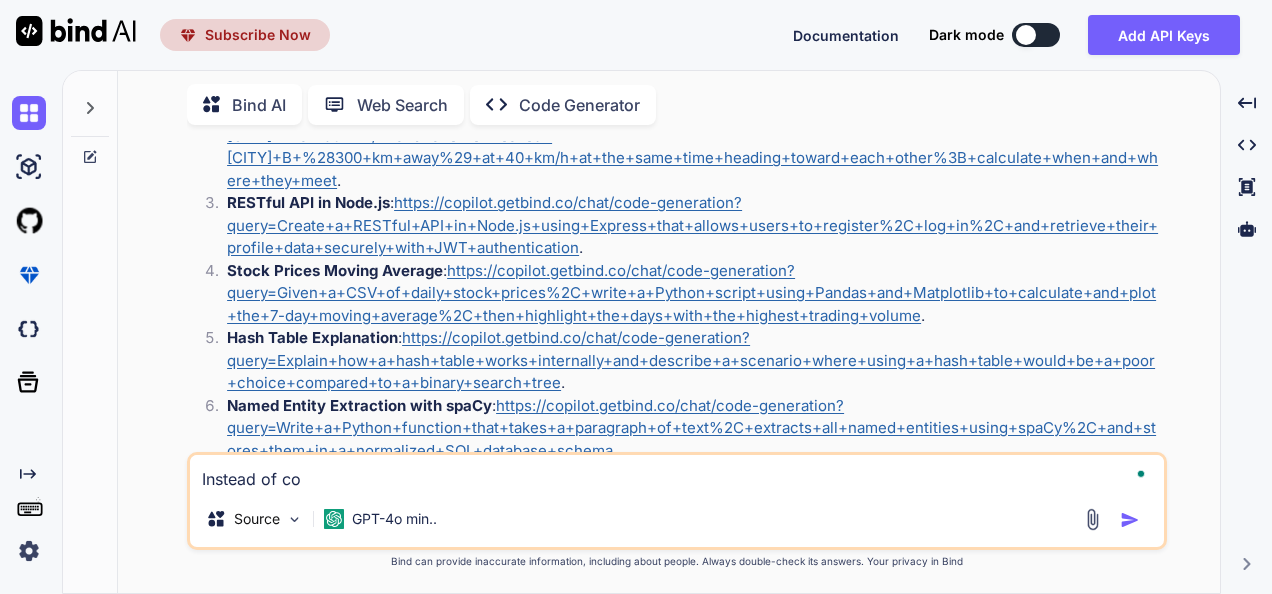 type on "x" 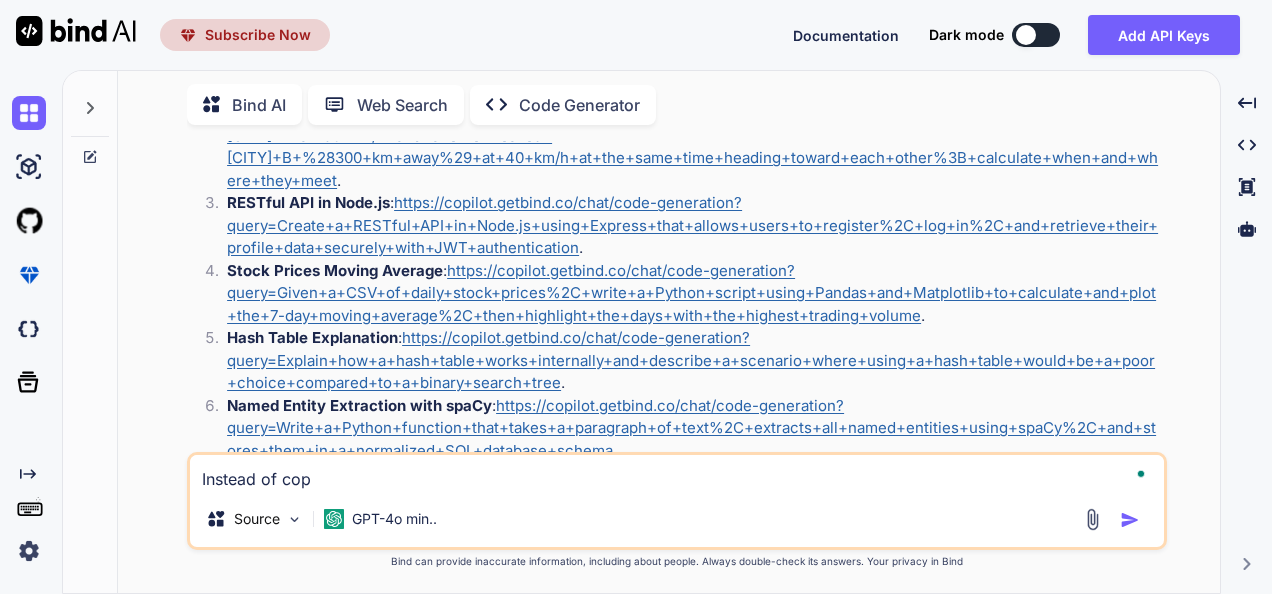 type on "Instead of copi" 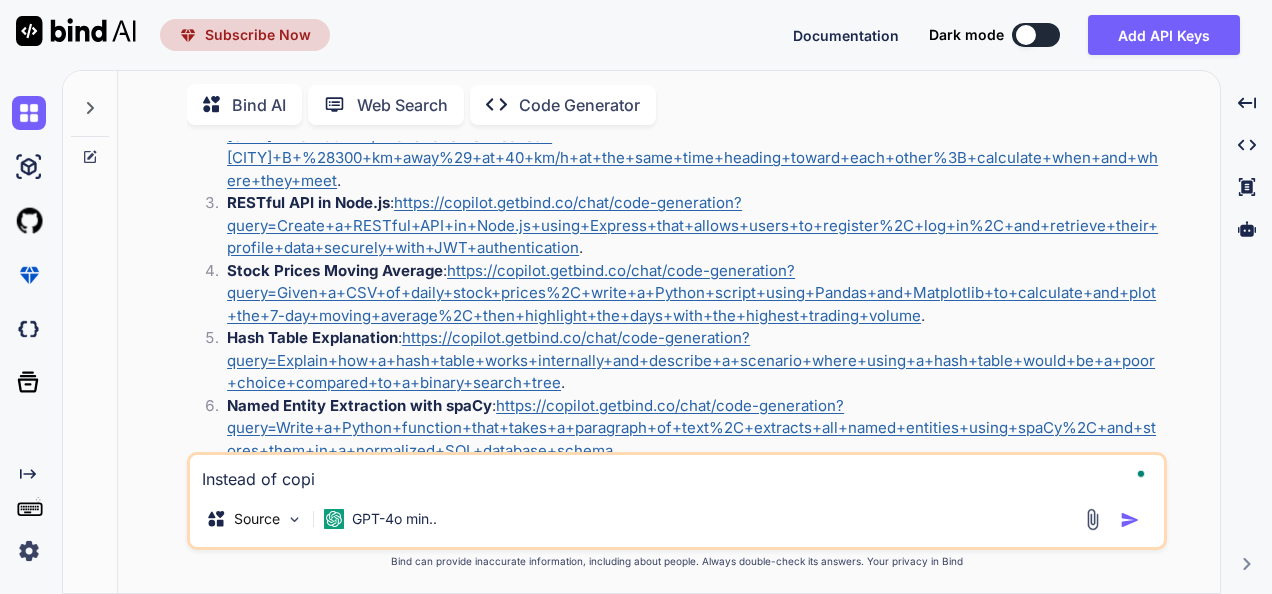 type on "Instead of copil" 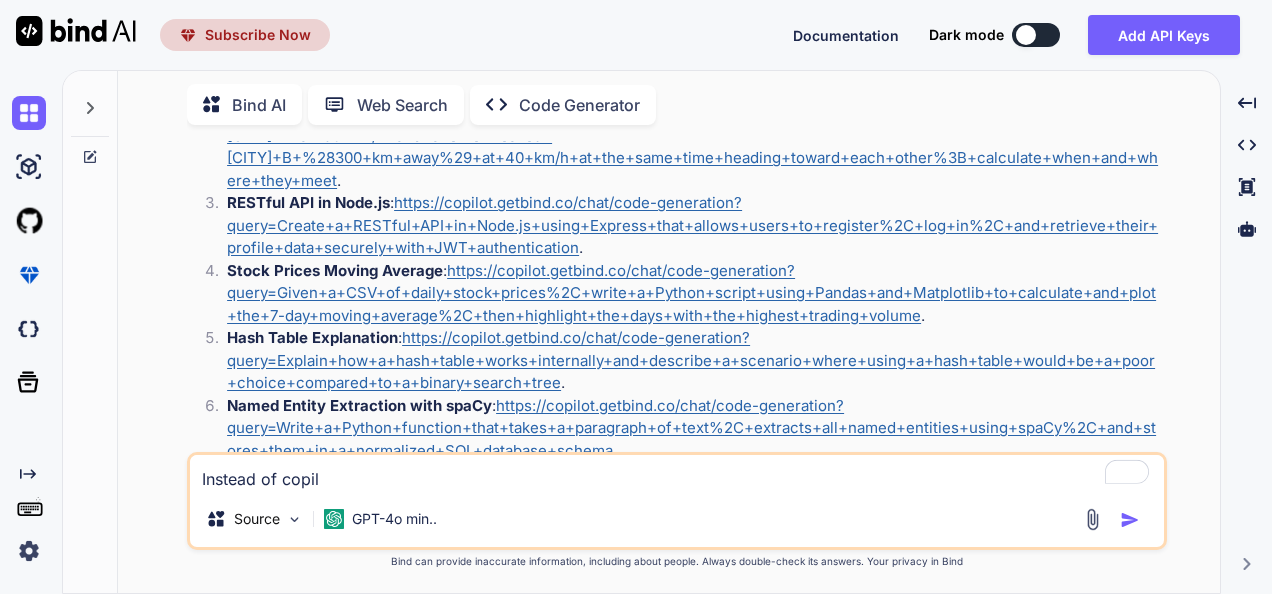 type on "Instead of copilo" 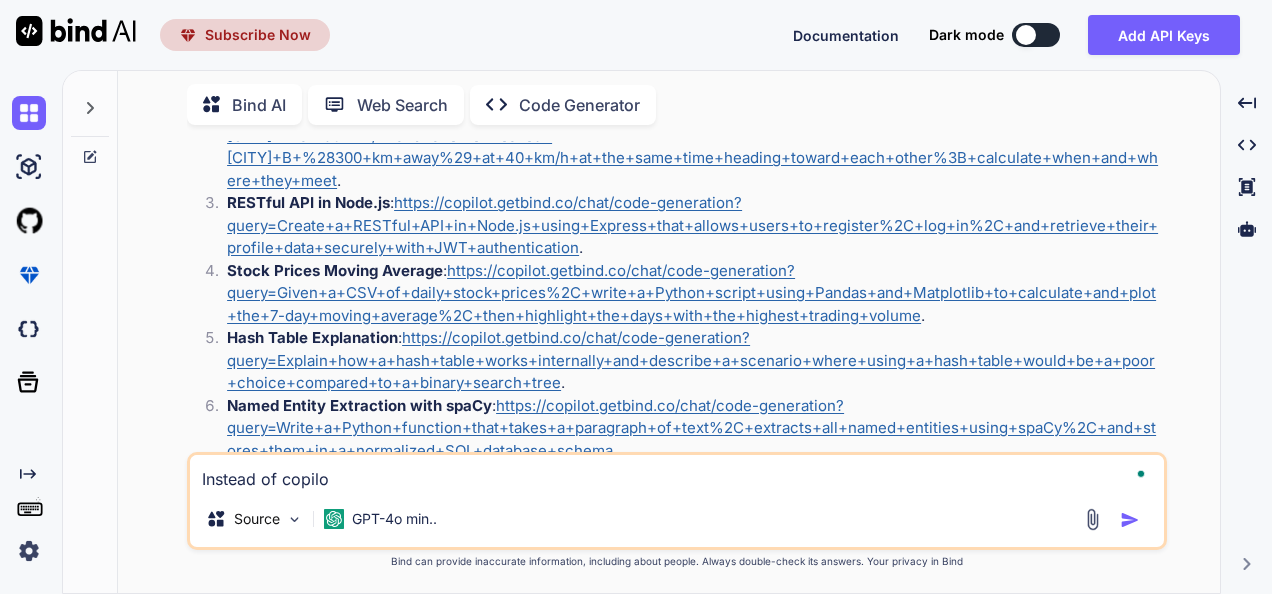 type on "Instead of copilot" 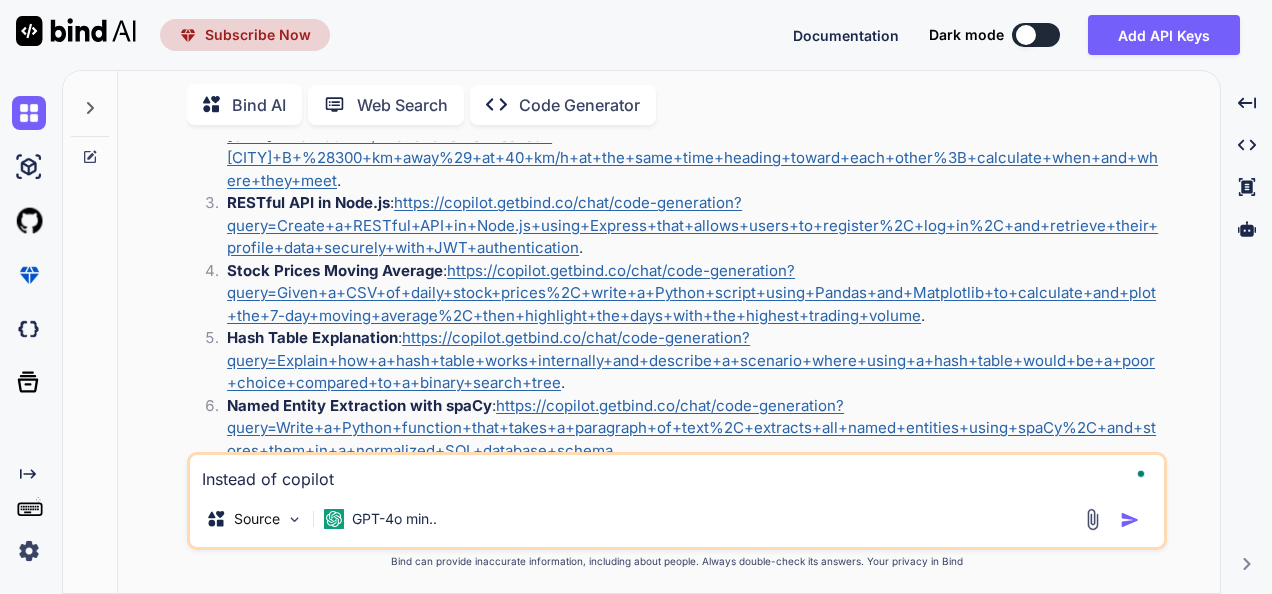 type on "Instead of copilot." 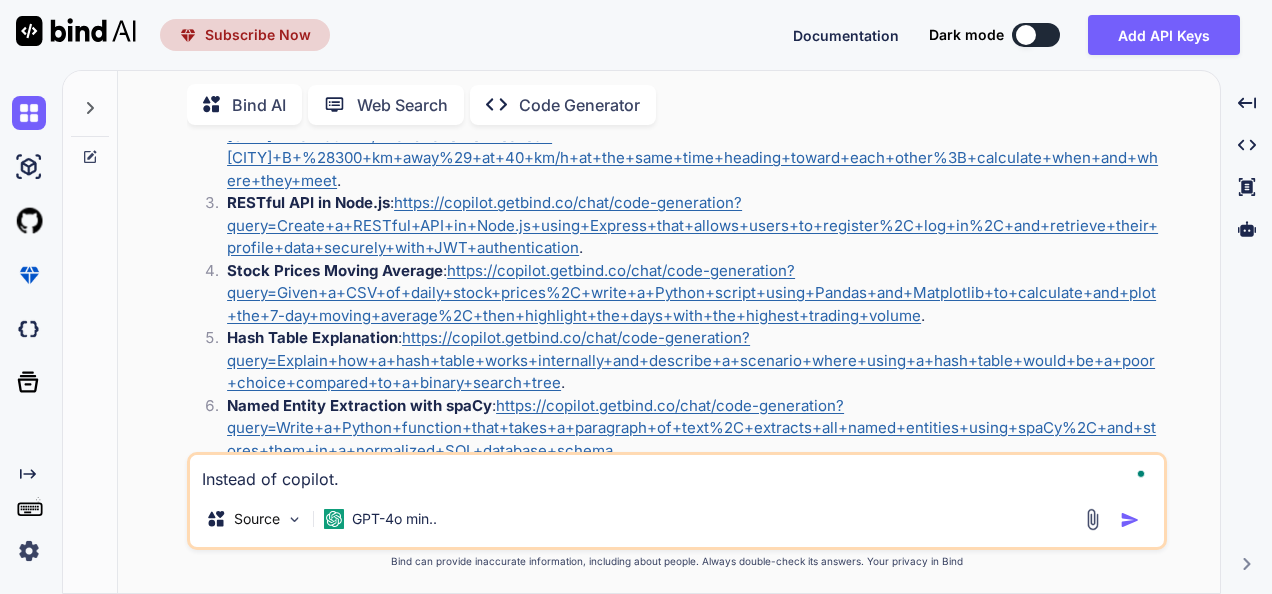 type on "Instead of copilot.g" 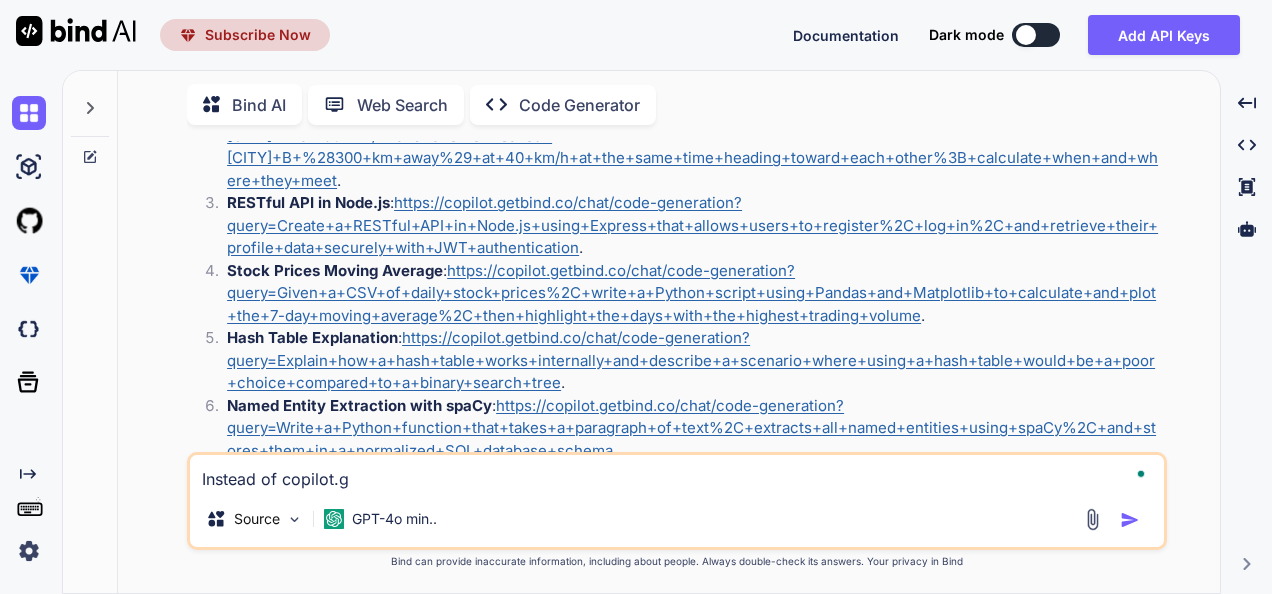 type on "x" 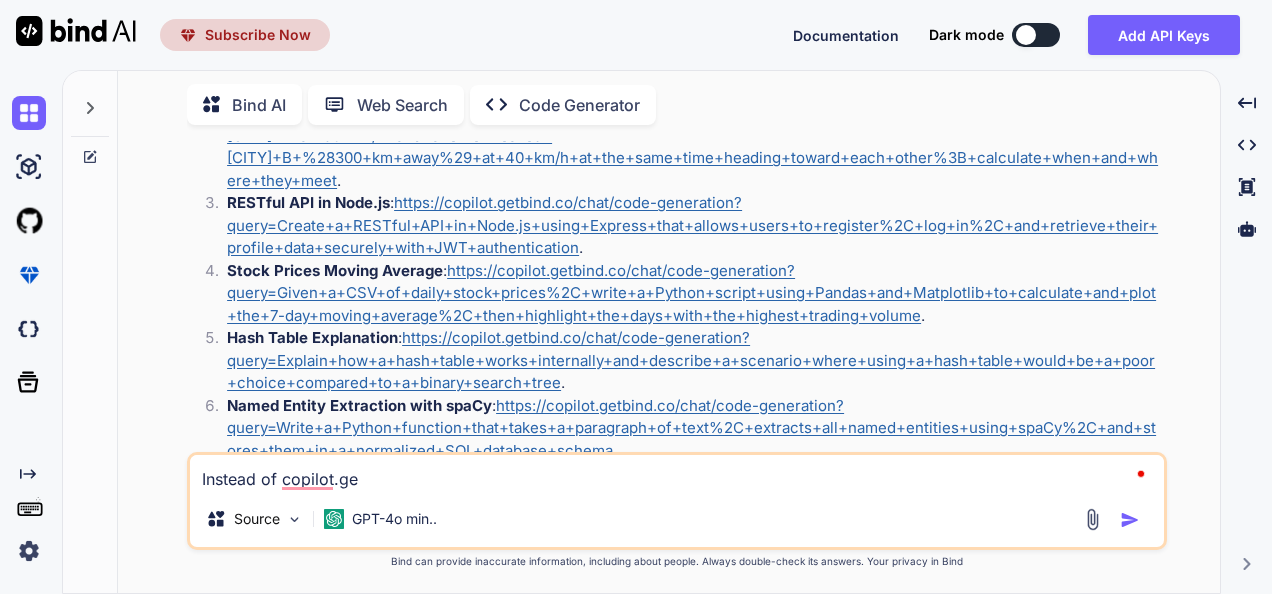 type on "Instead of copilot.get" 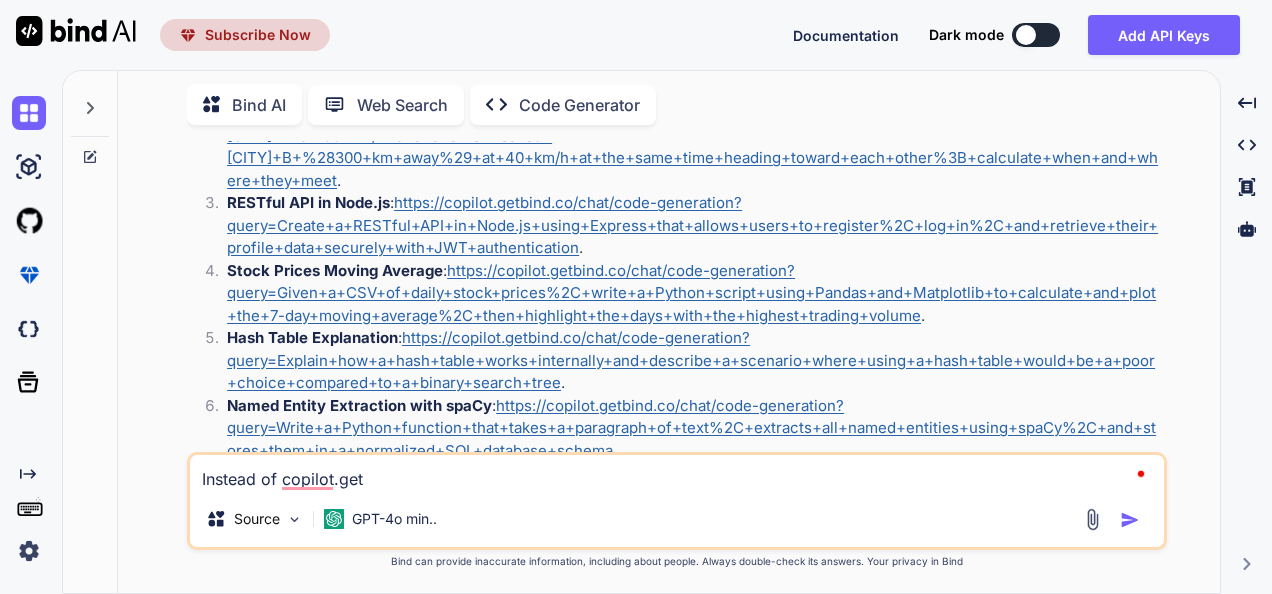 type on "Instead of copilot.getb" 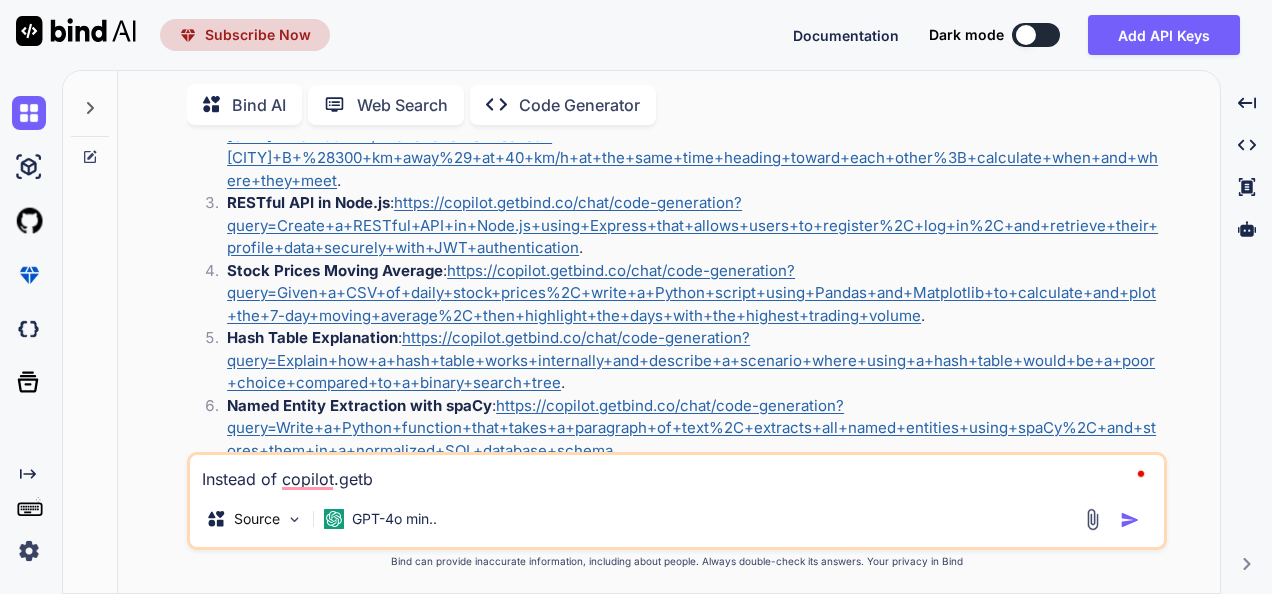 type on "Instead of copilot.getbi" 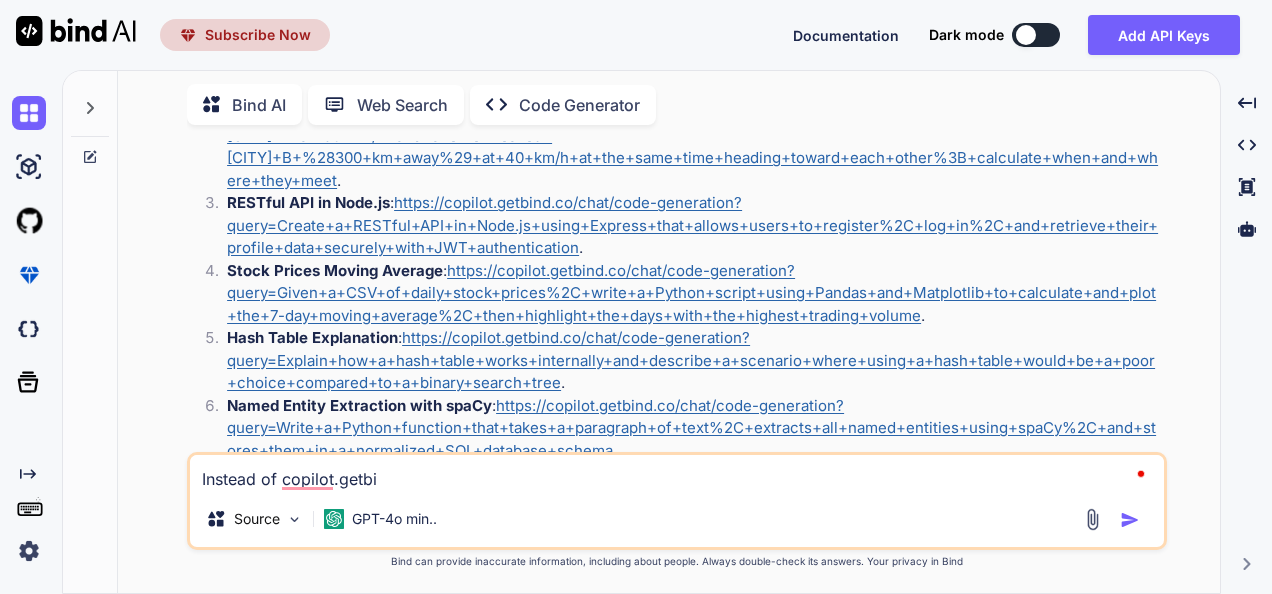 type on "Instead of copilot.getbin" 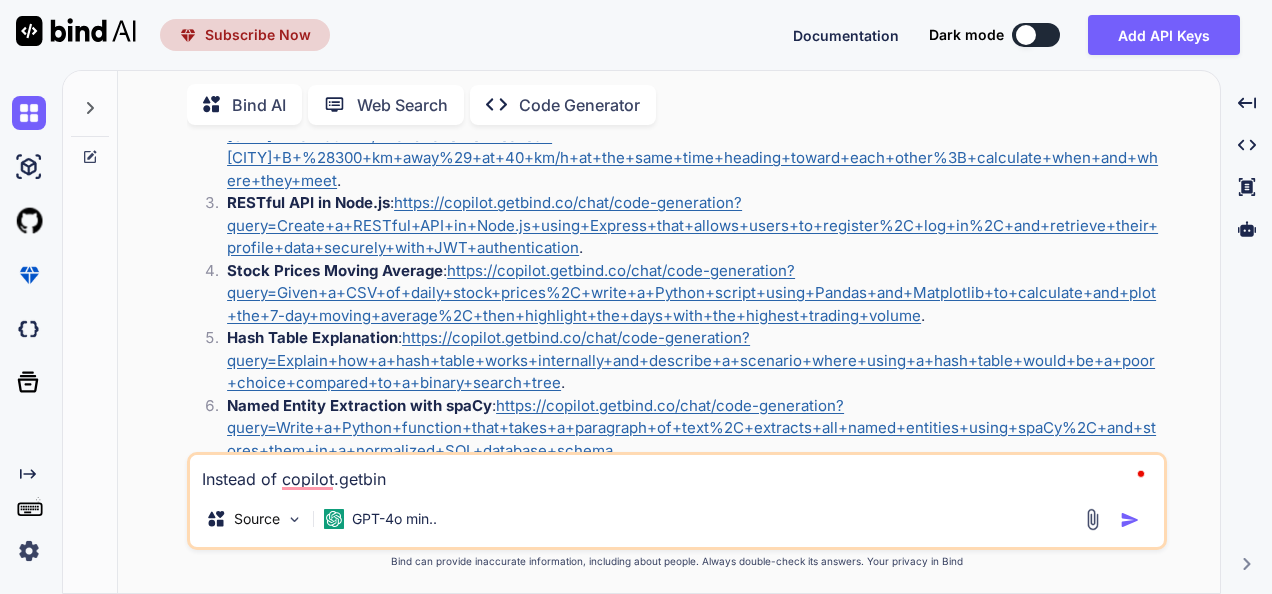 type on "Instead of copilot.getbind" 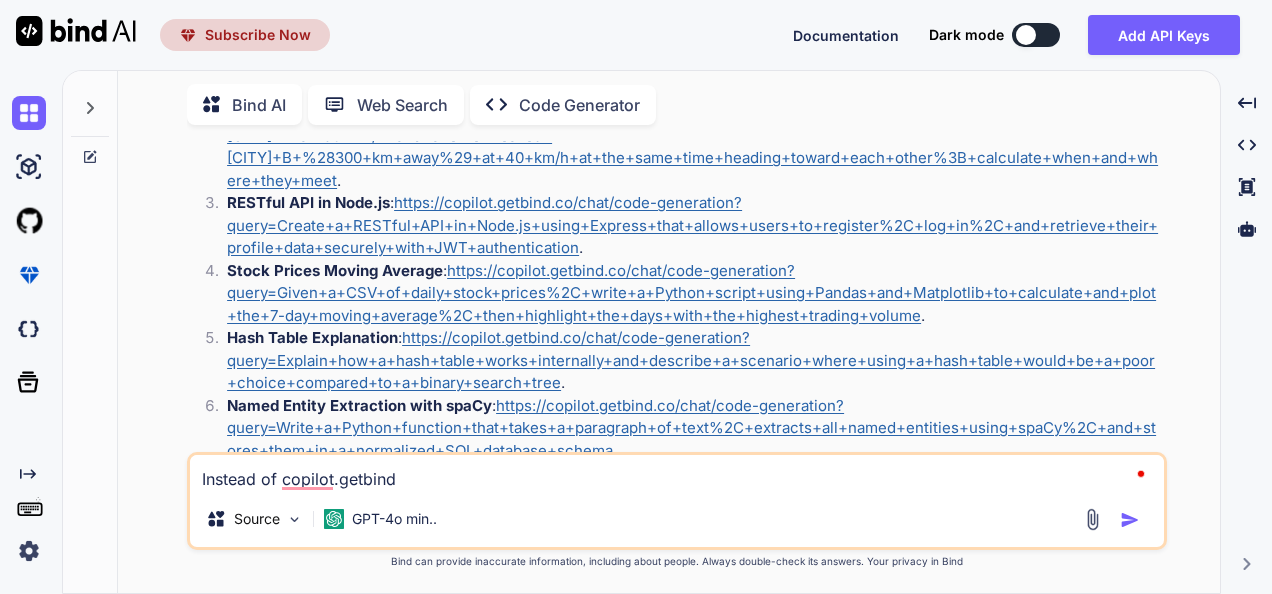type on "Instead of copilot.getbind," 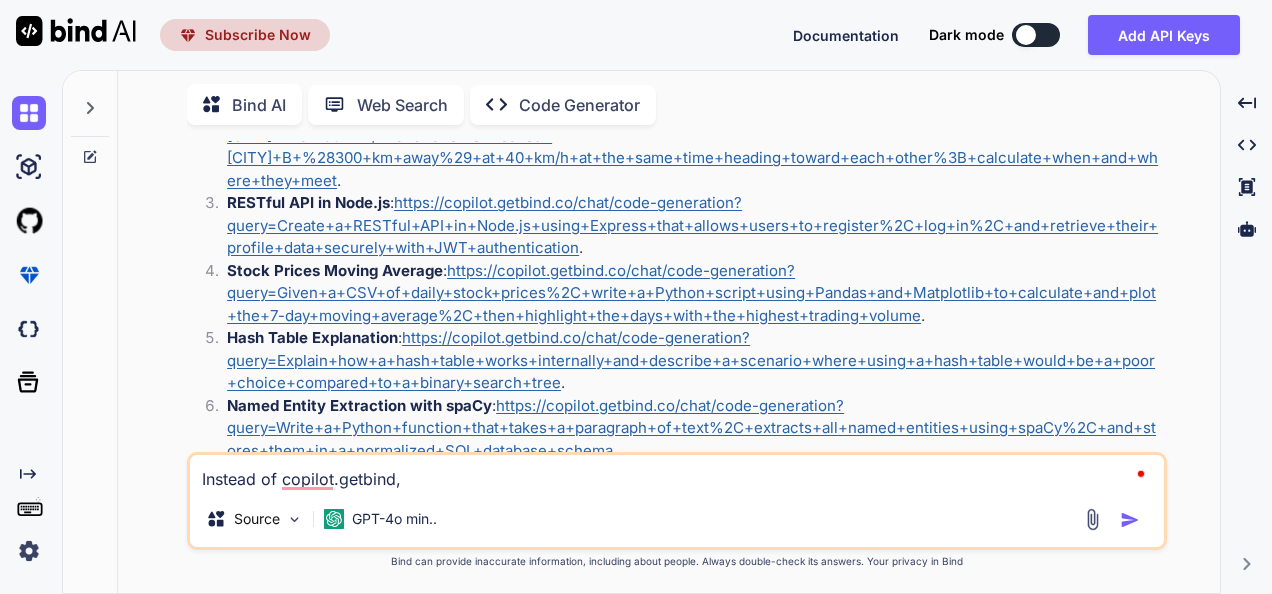 type on "Instead of copilot.getbind," 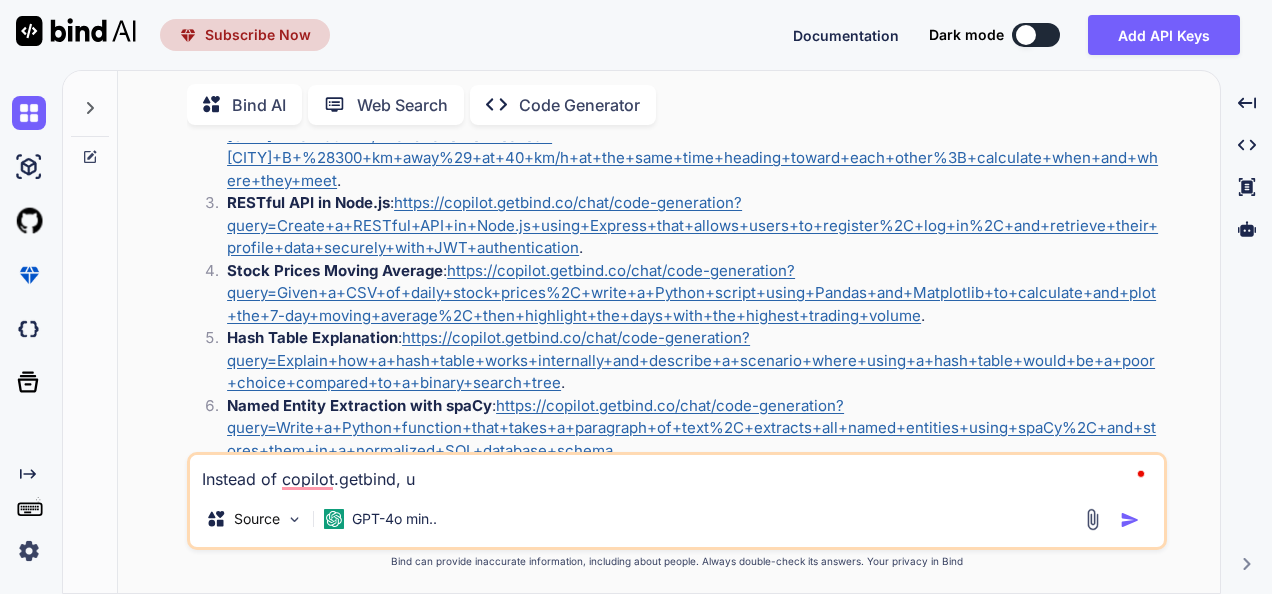 type on "Instead of copilot.getbind, us" 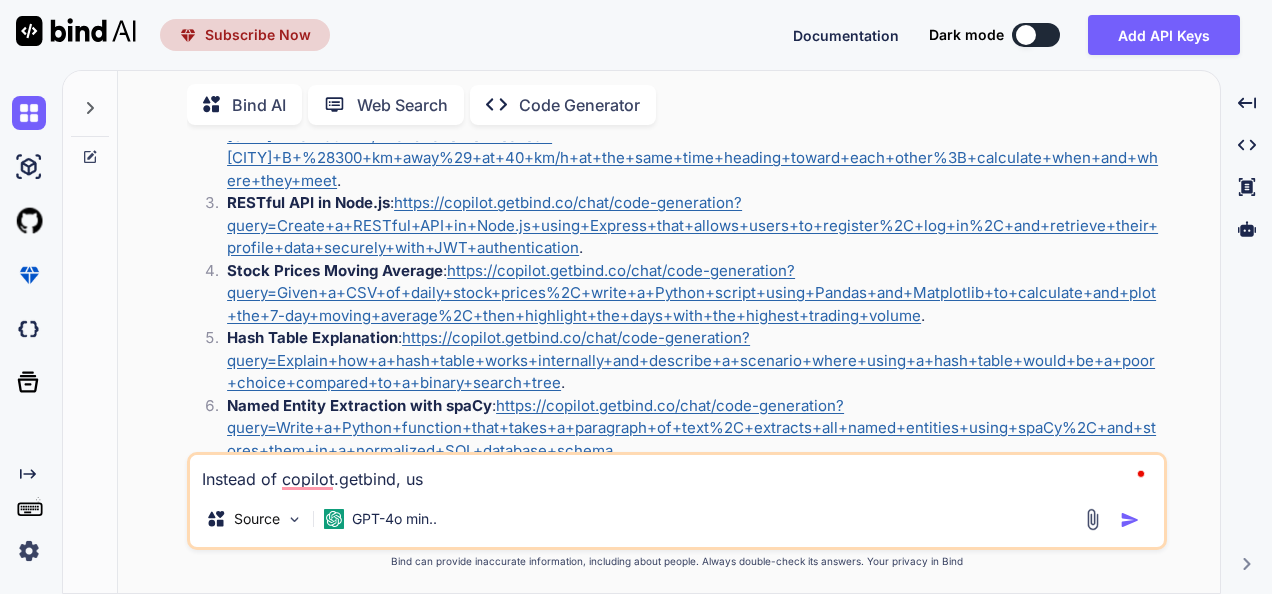 type on "Instead of copilot.getbind, use" 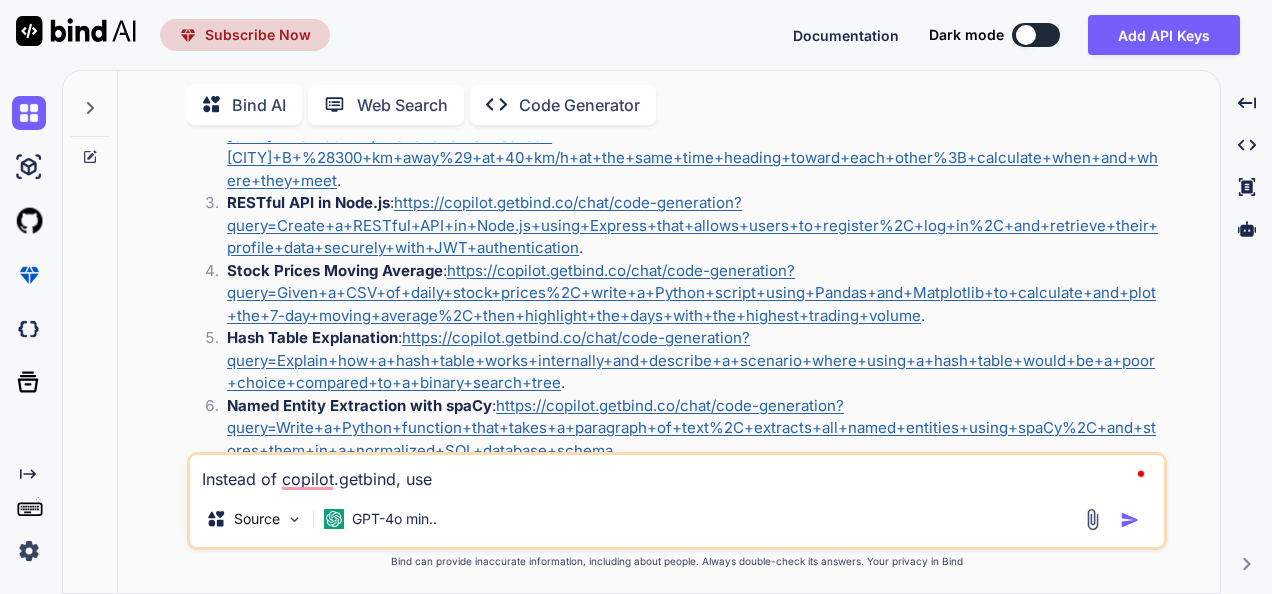 type on "Instead of copilot.getbind, use" 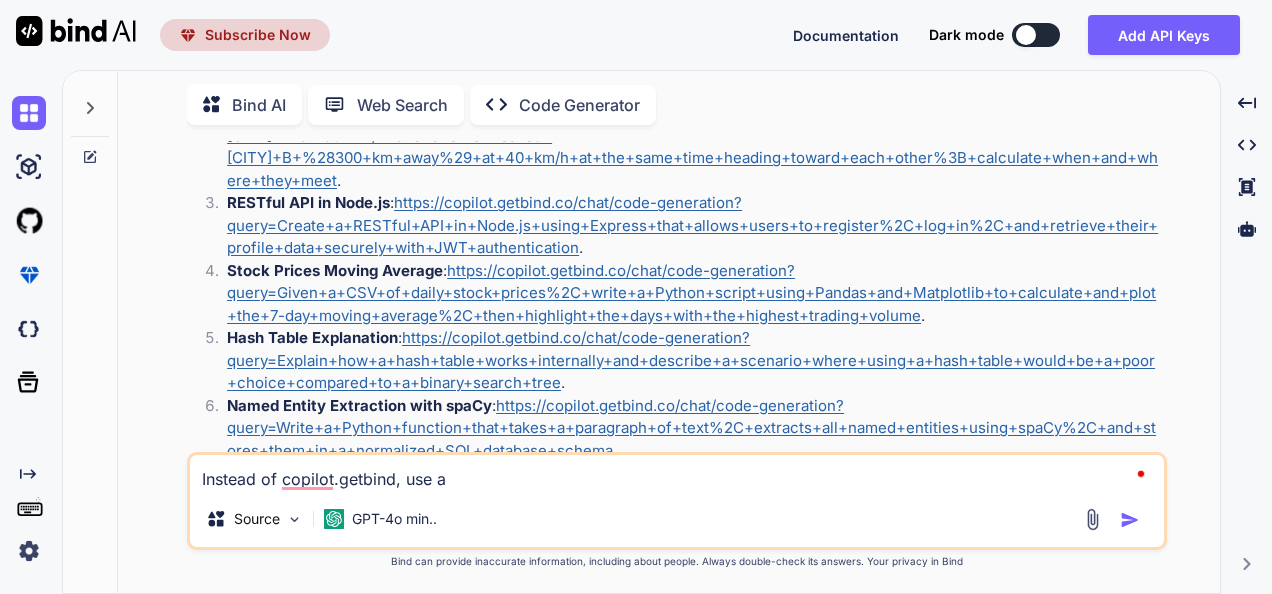 type on "Instead of copilot.getbind, use ap" 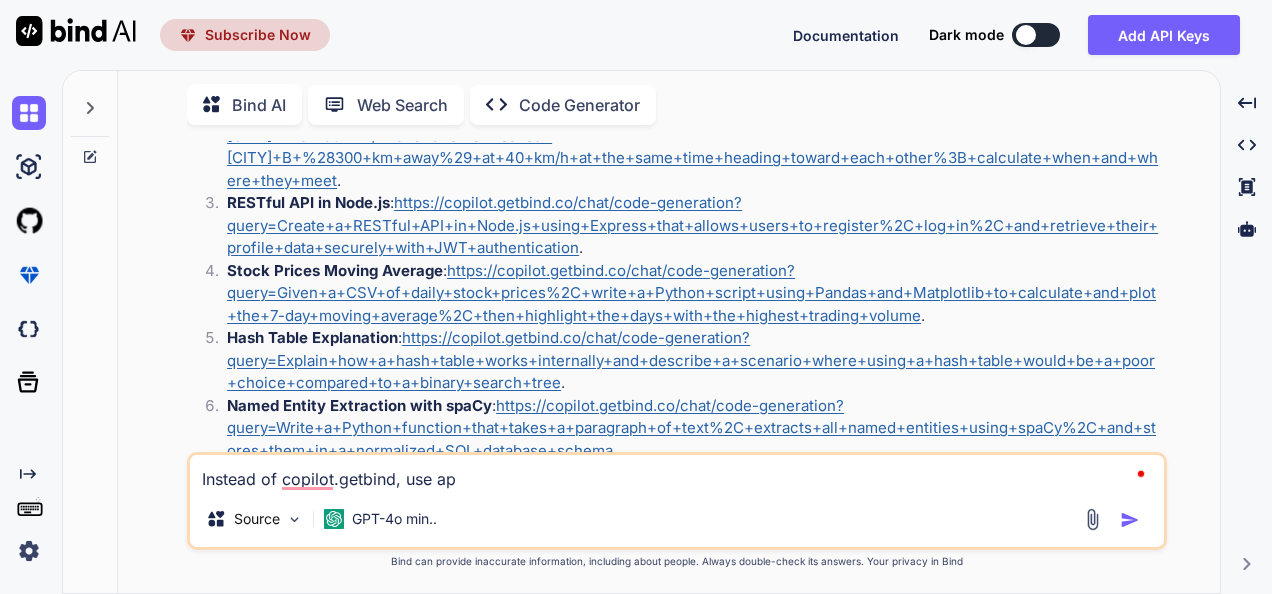 type on "Instead of copilot.getbind, use app" 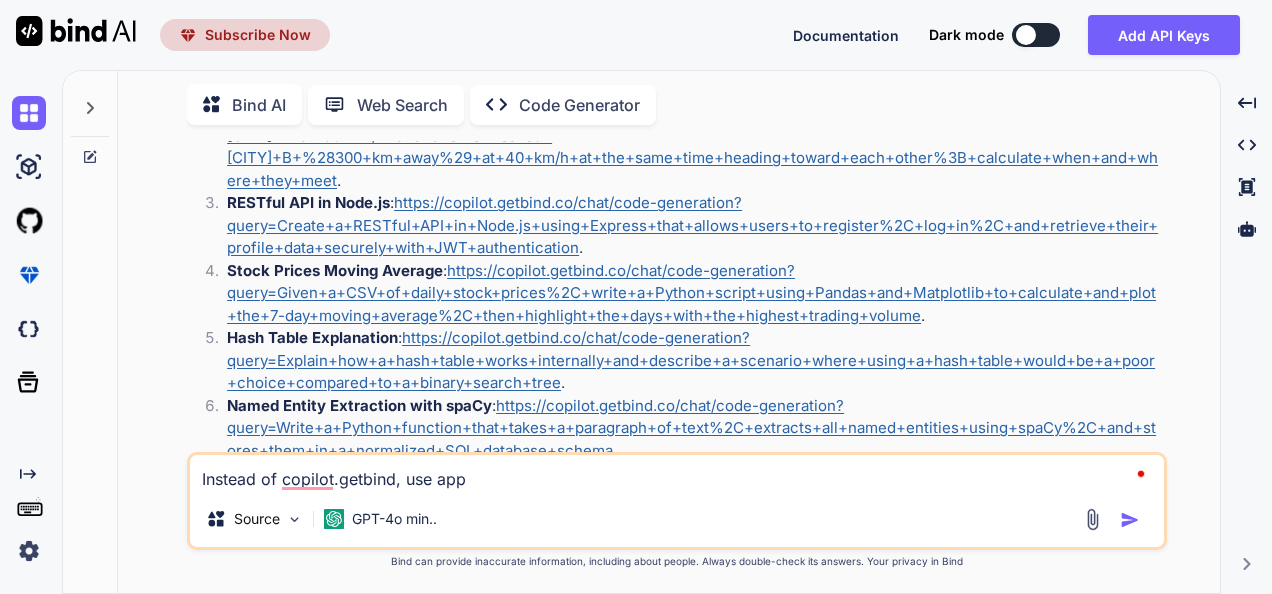 type on "Instead of copilot.getbind, use app." 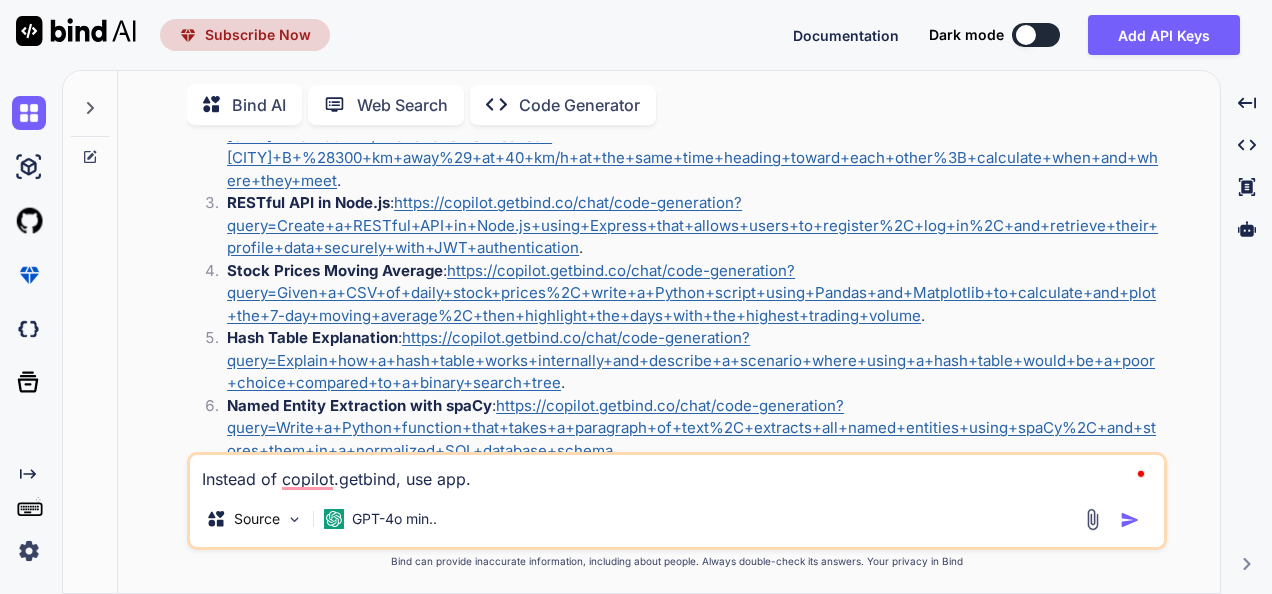 type on "Instead of copilot.getbind, use app.g" 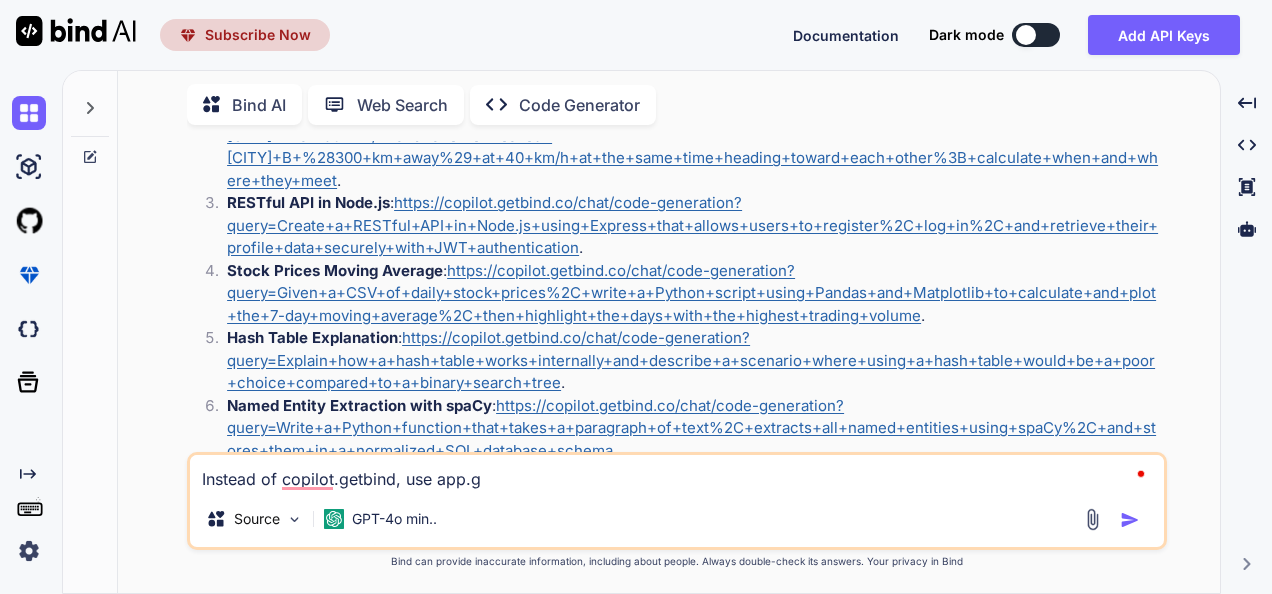 type on "Instead of copilot.getbind, use app.ge" 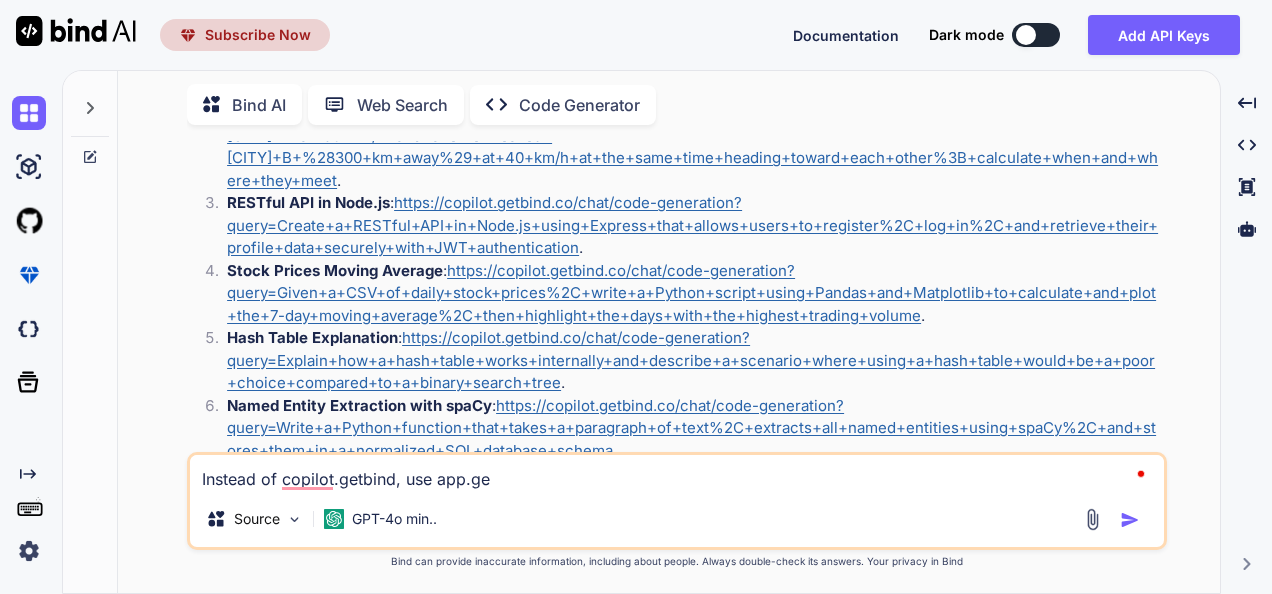 type on "Instead of copilot.getbind, use app.get" 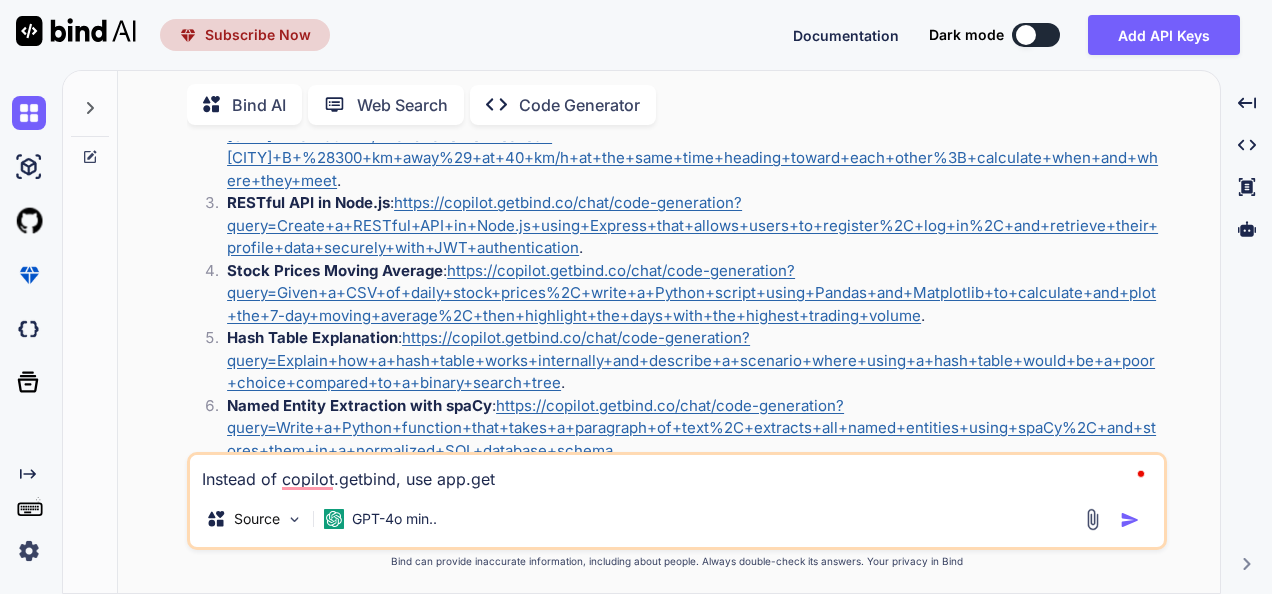 type on "x" 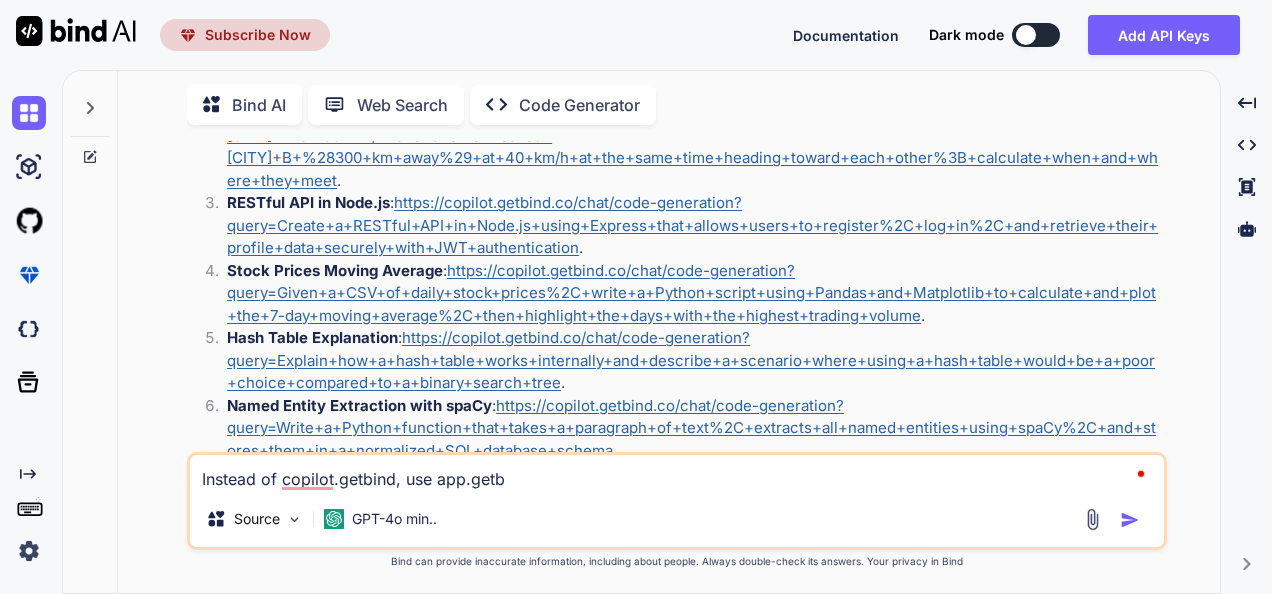 type on "Instead of copilot.getbind, use app.getbi" 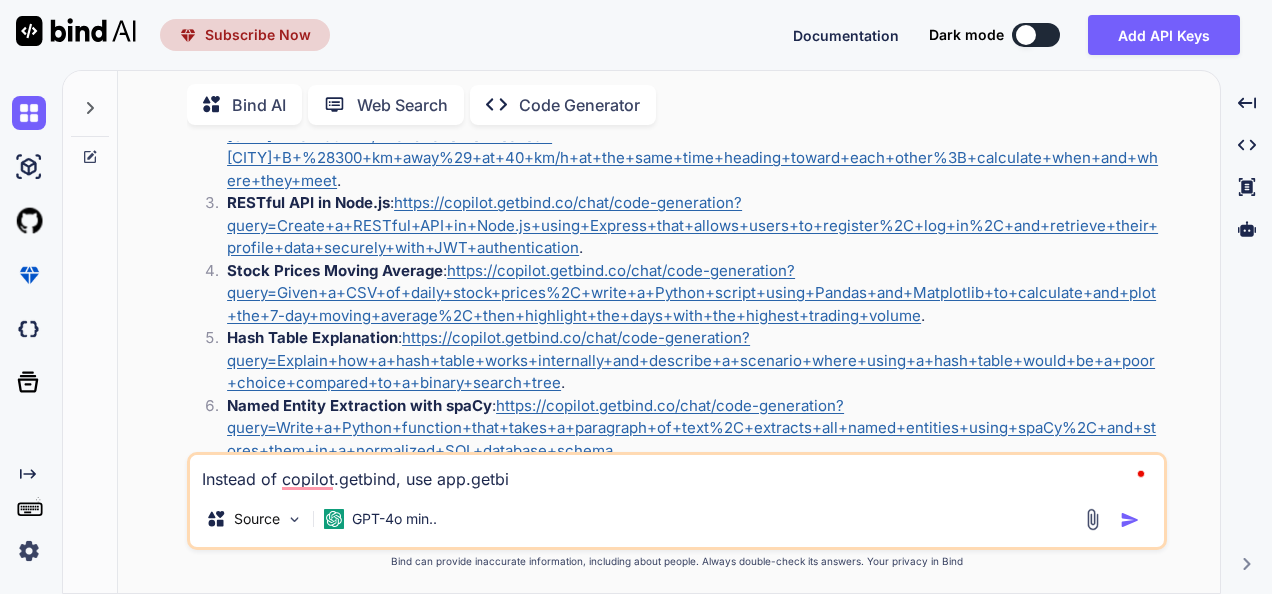 type on "Instead of copilot.getbind, use app.getbin" 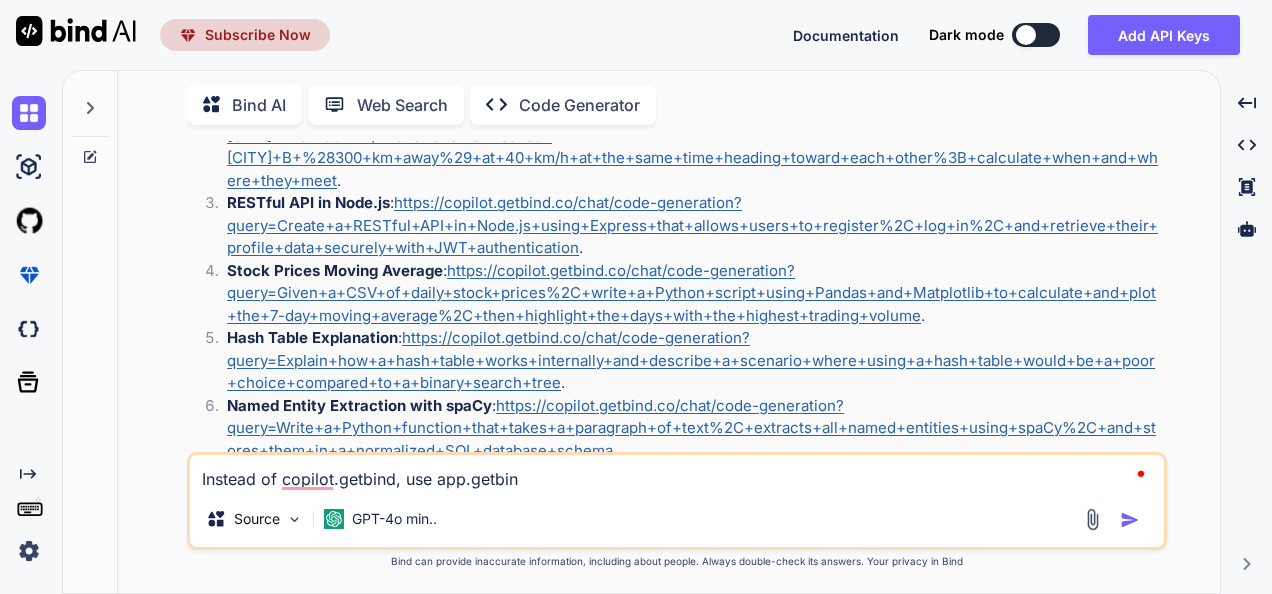 type on "Instead of copilot.getbind, use app.getbind" 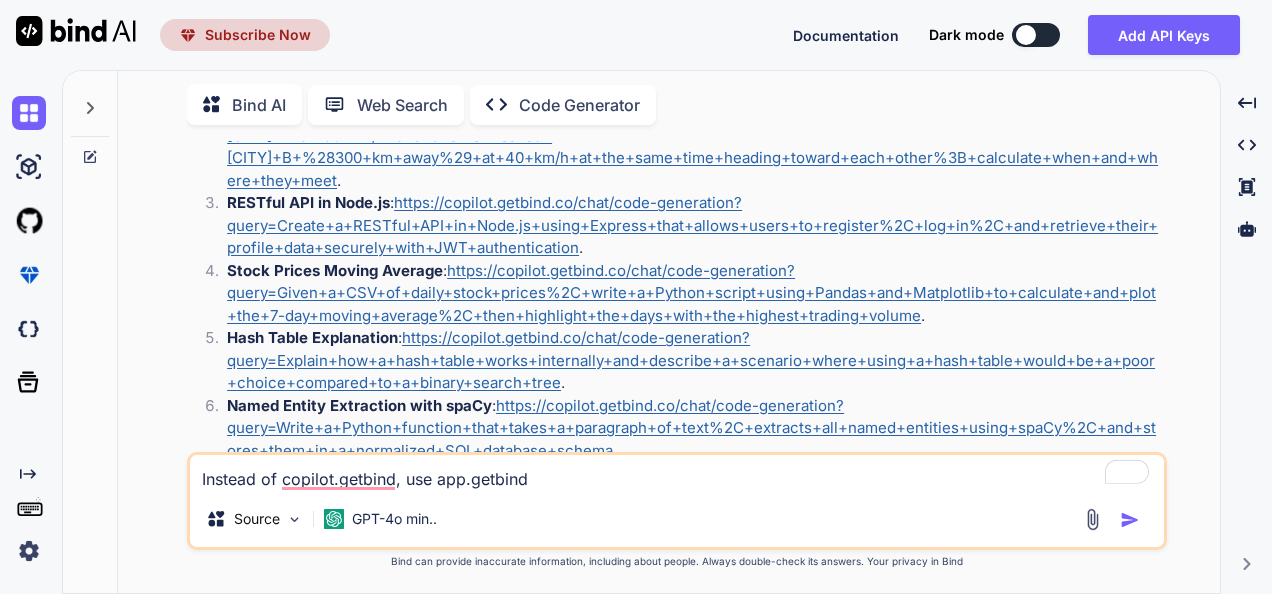 type on "x" 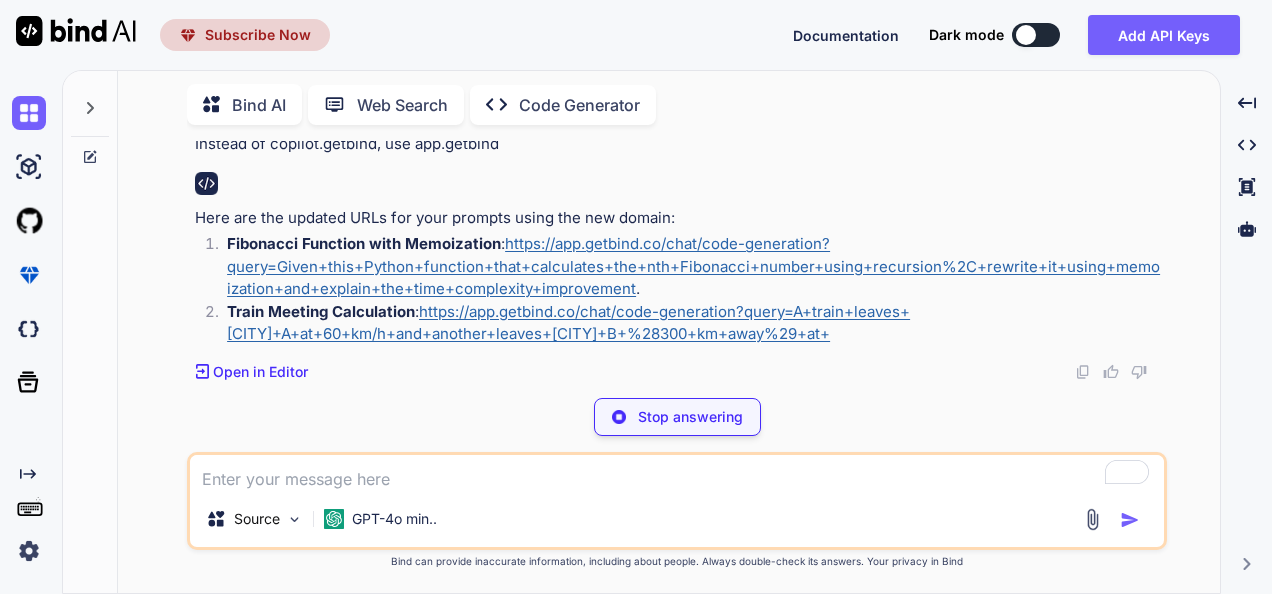 scroll, scrollTop: 959, scrollLeft: 0, axis: vertical 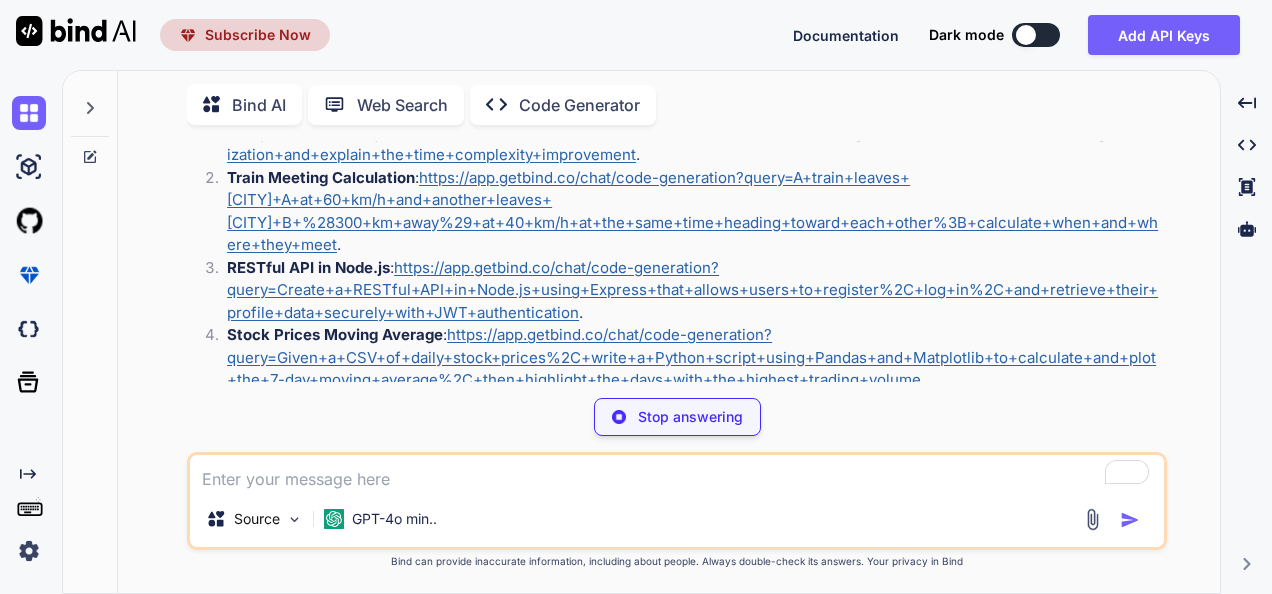 type on "x" 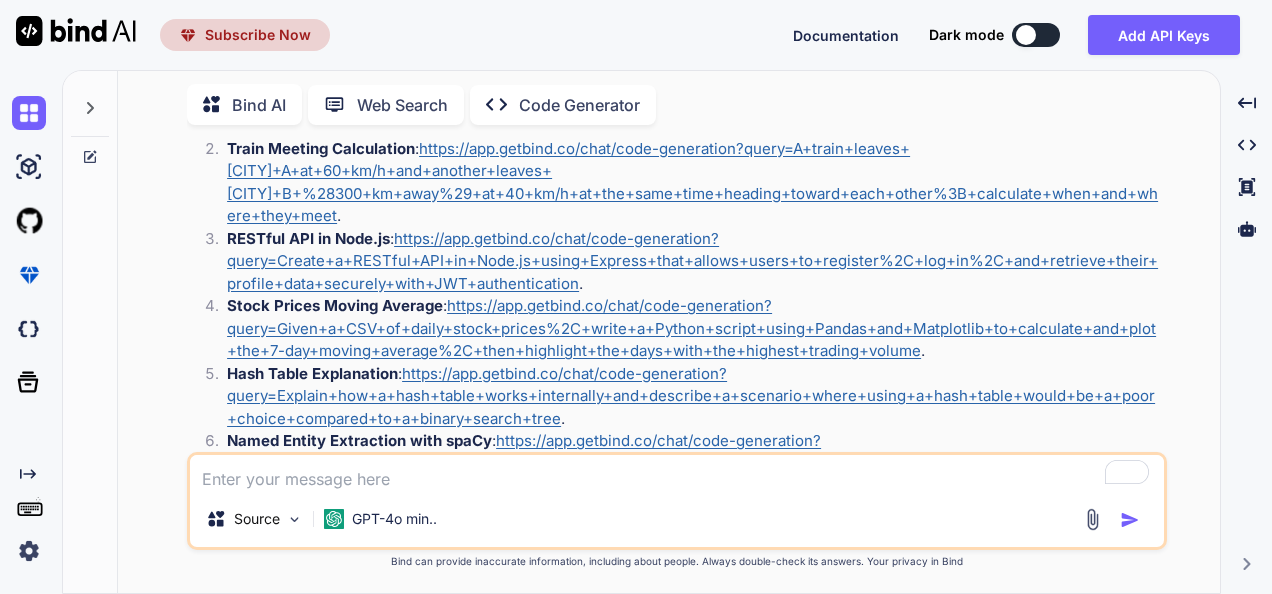 scroll, scrollTop: 993, scrollLeft: 0, axis: vertical 